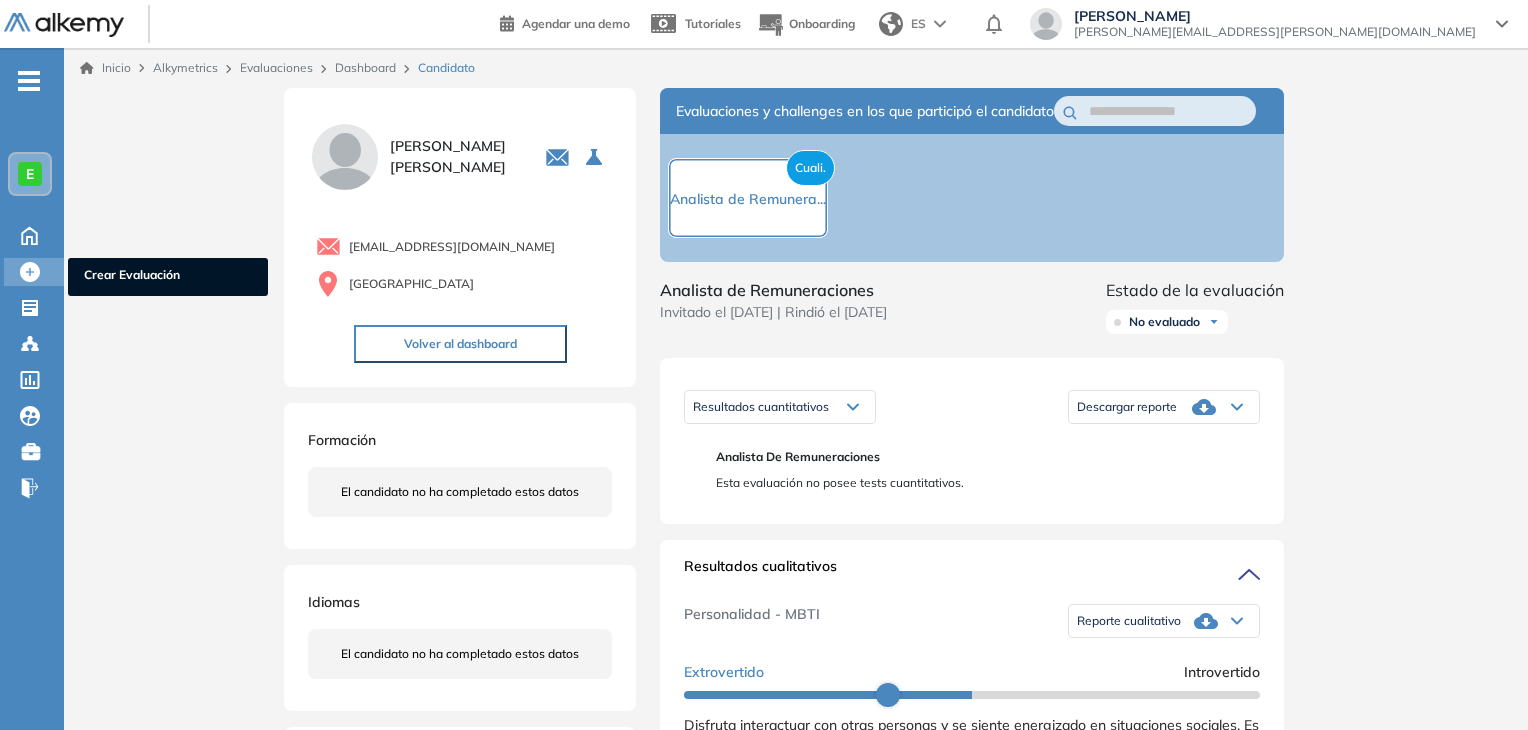 scroll, scrollTop: 0, scrollLeft: 0, axis: both 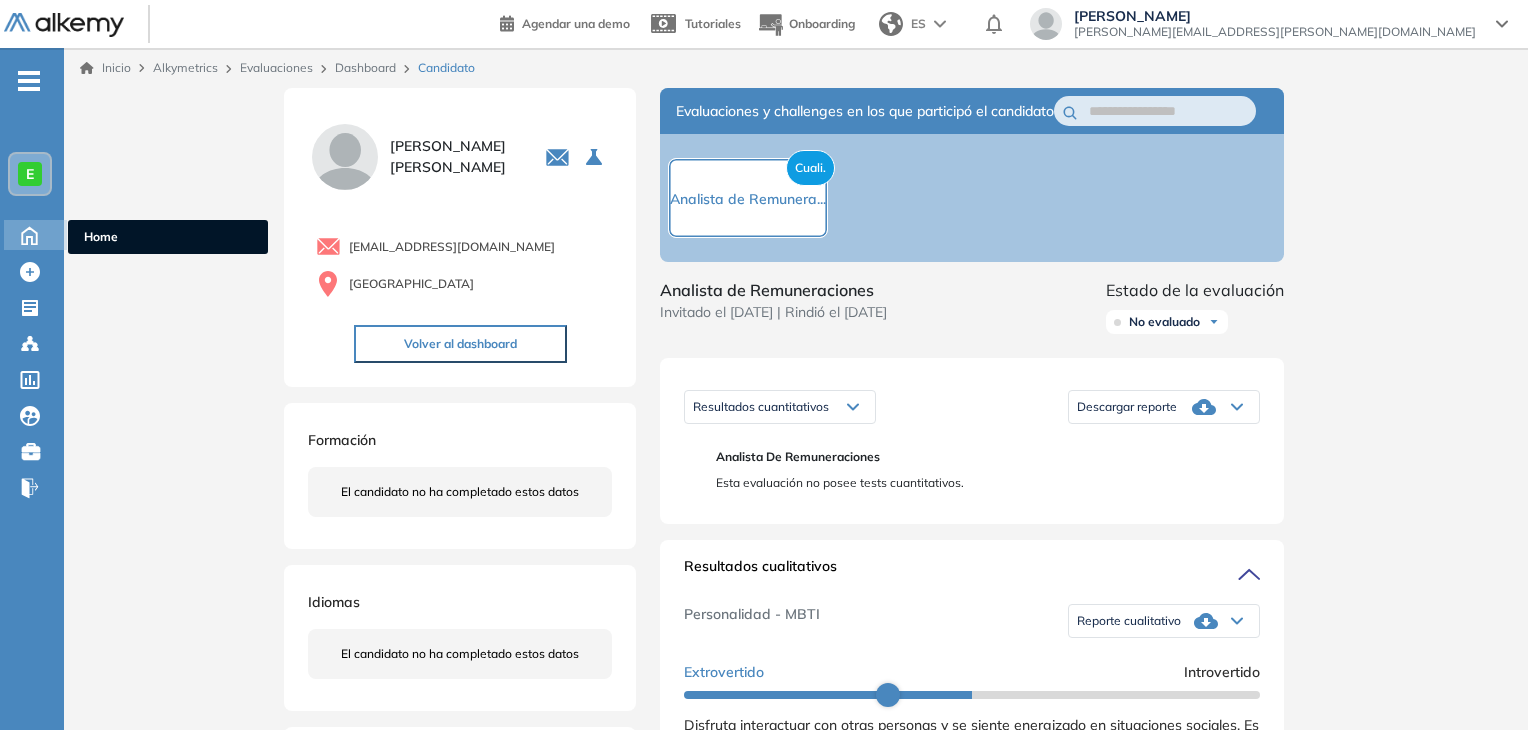 click 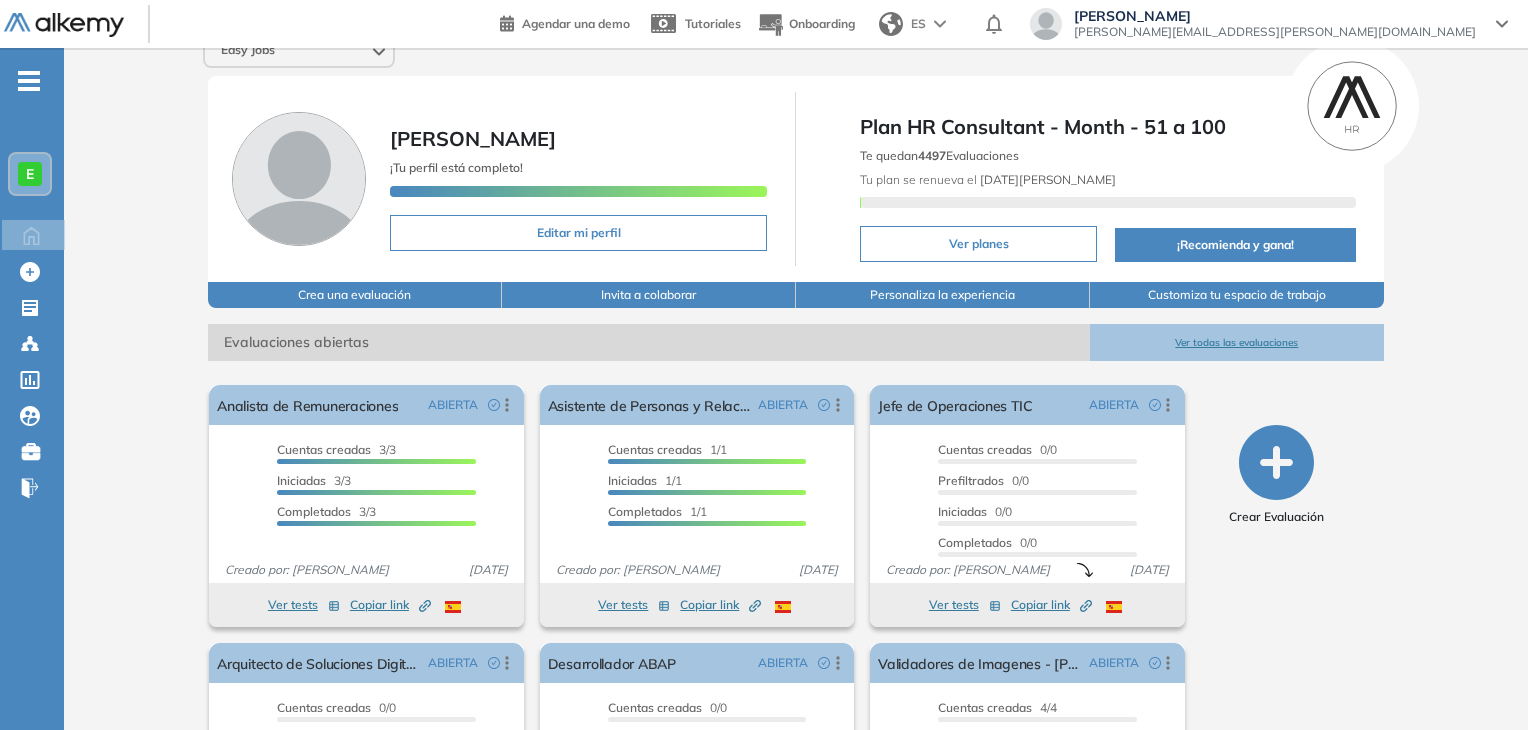 scroll, scrollTop: 0, scrollLeft: 0, axis: both 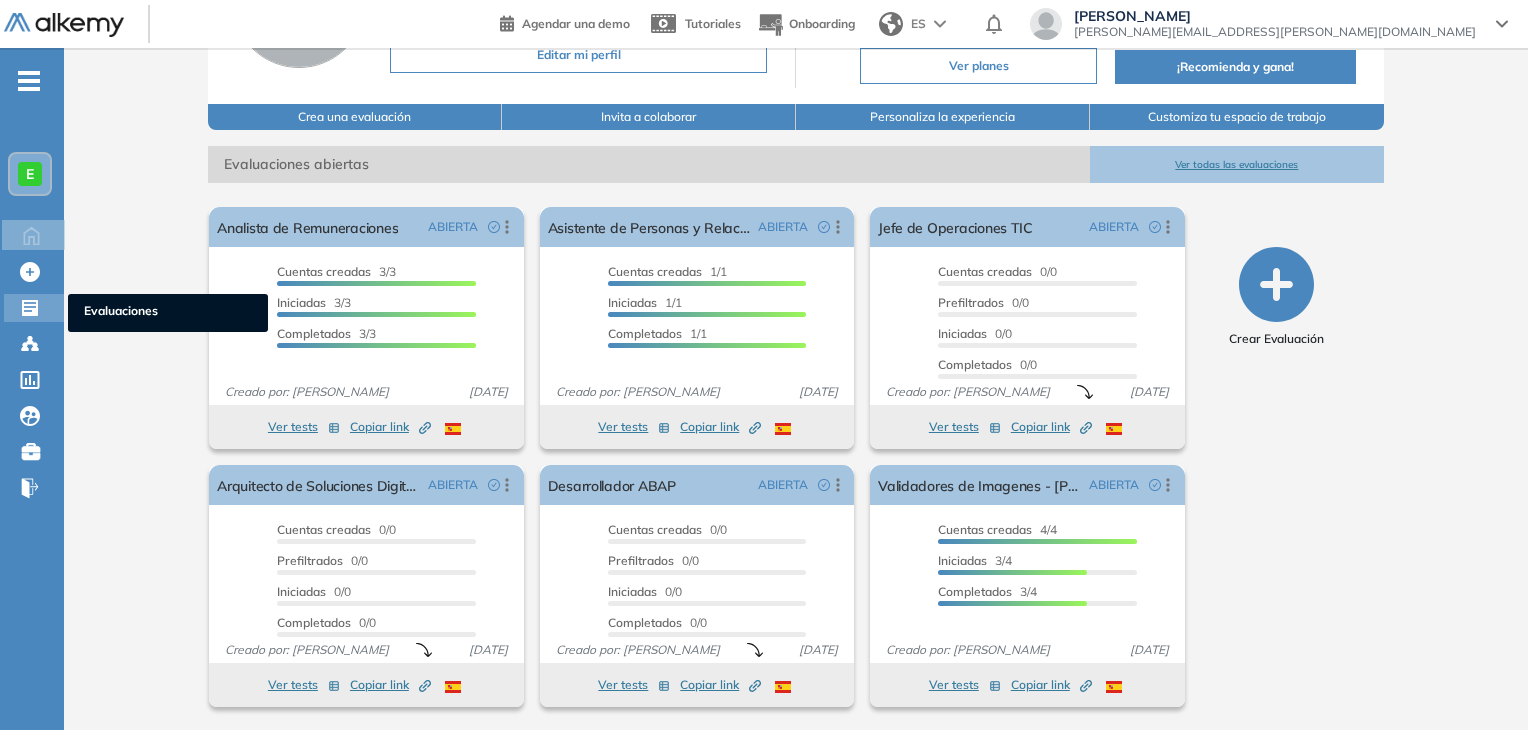 click 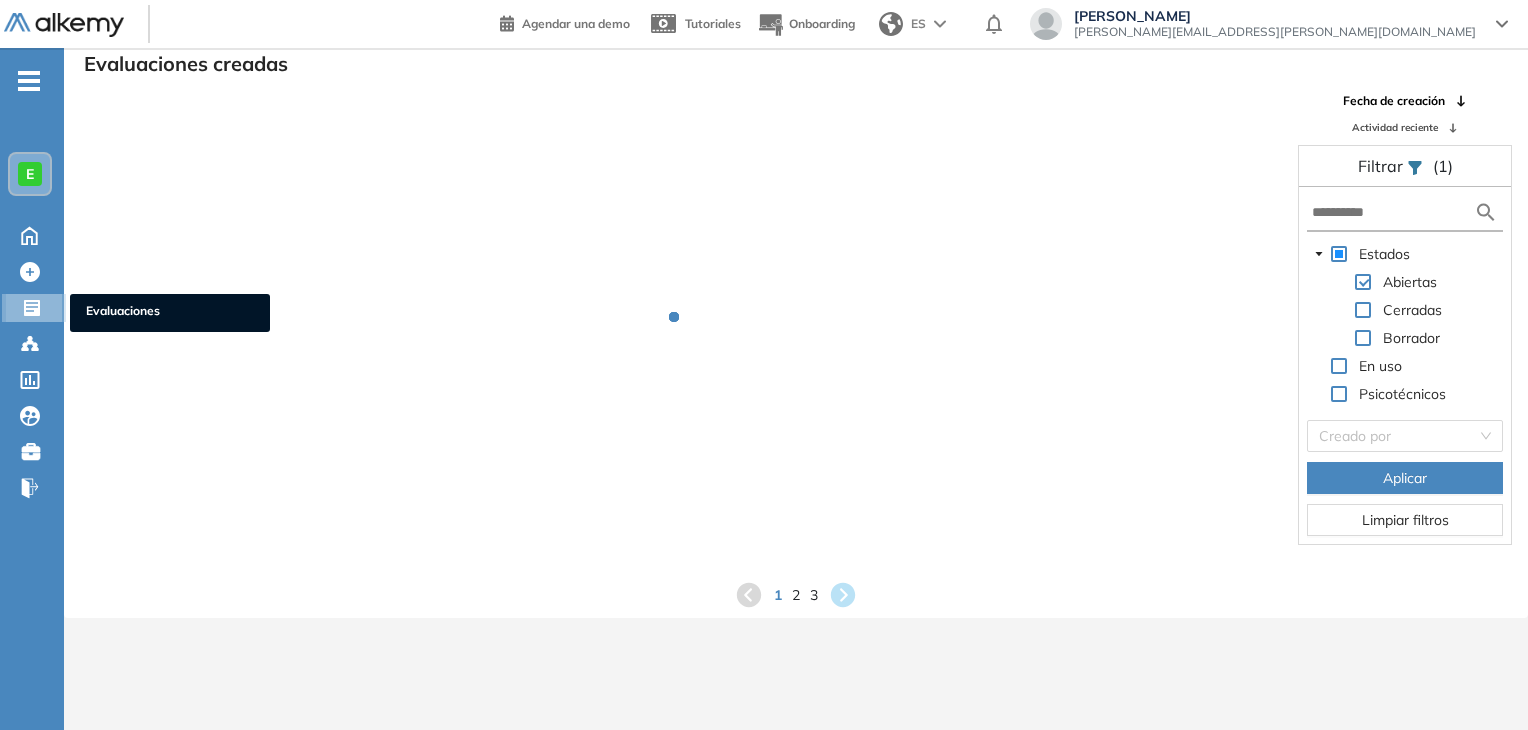 scroll, scrollTop: 48, scrollLeft: 0, axis: vertical 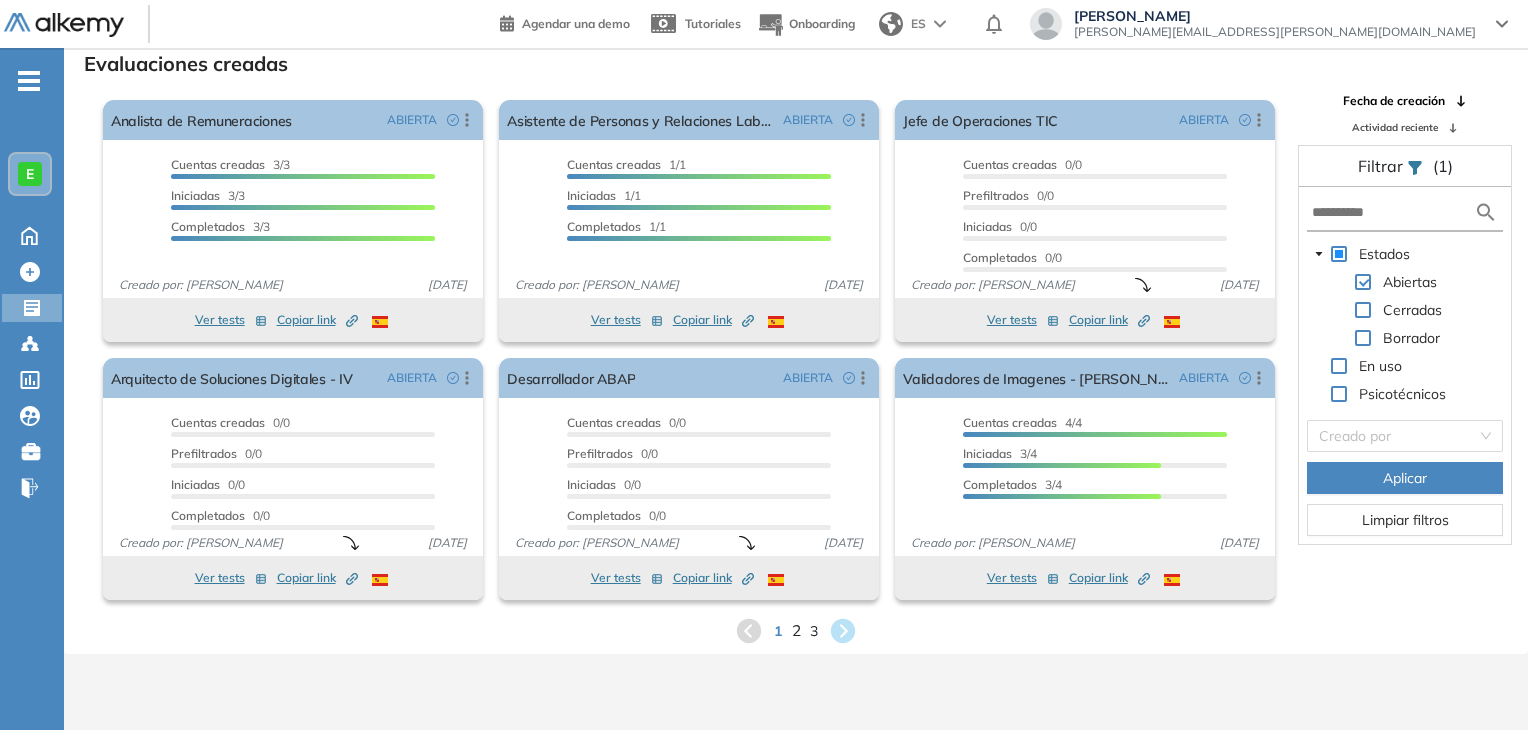 click on "2" at bounding box center (796, 630) 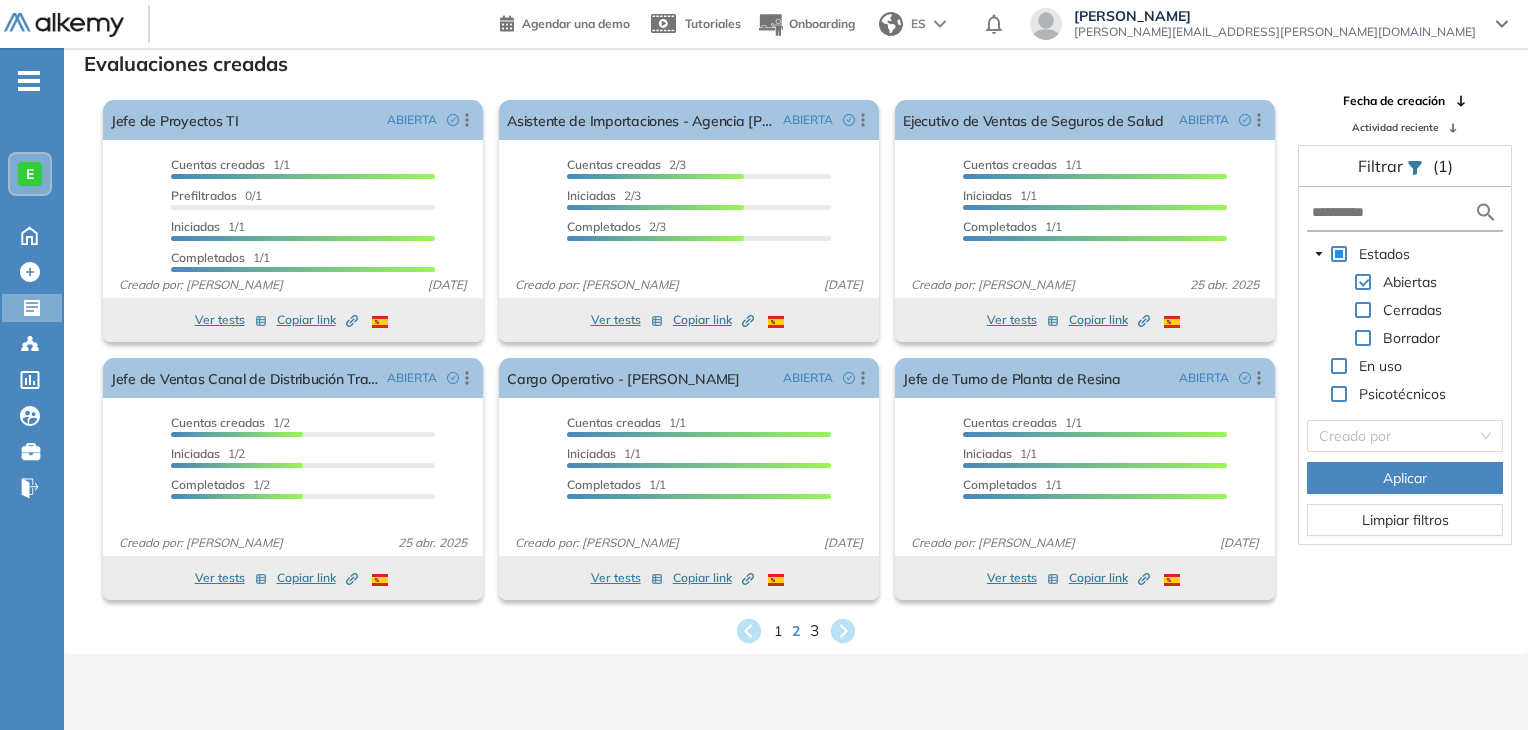 click on "3" at bounding box center [814, 630] 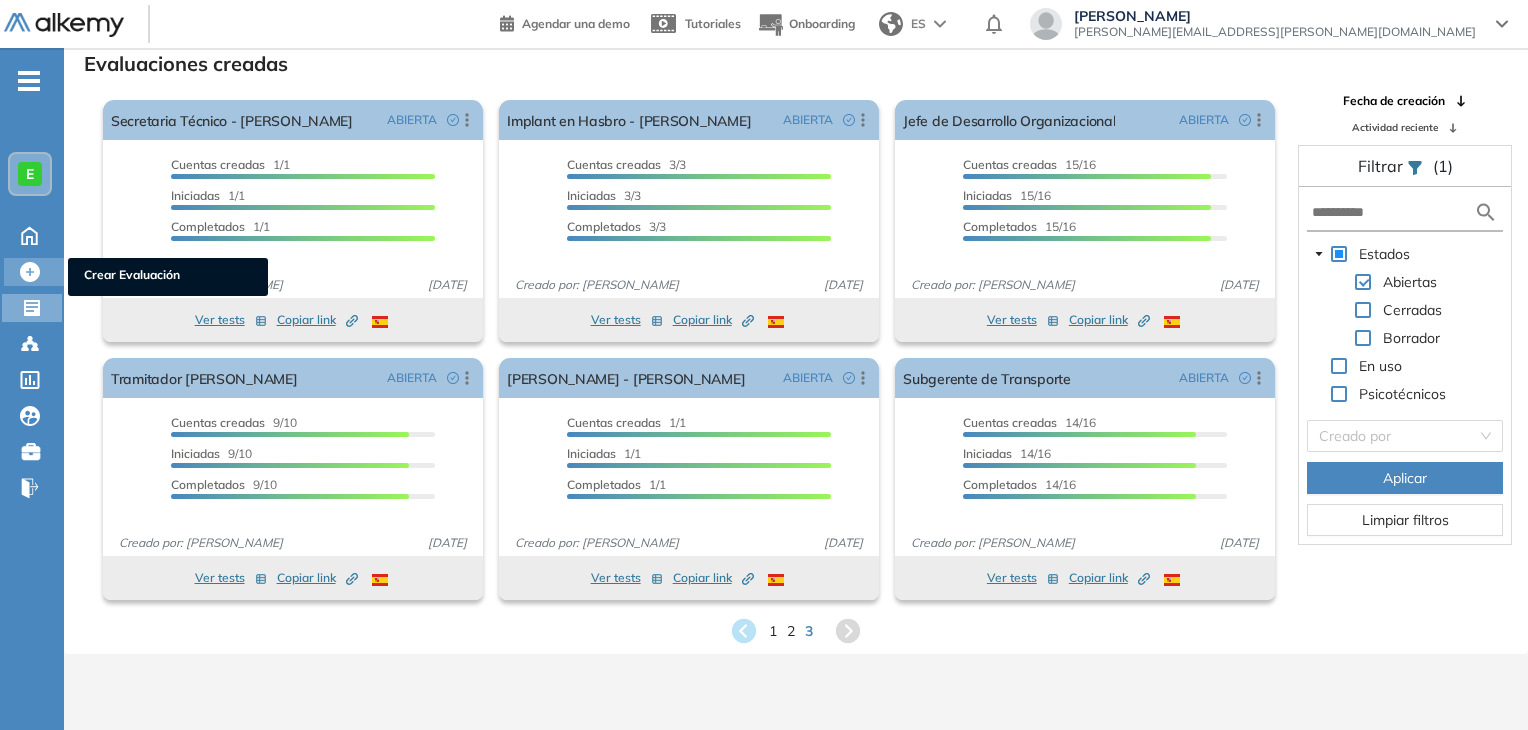 click on "Crear Evaluación" at bounding box center (168, 277) 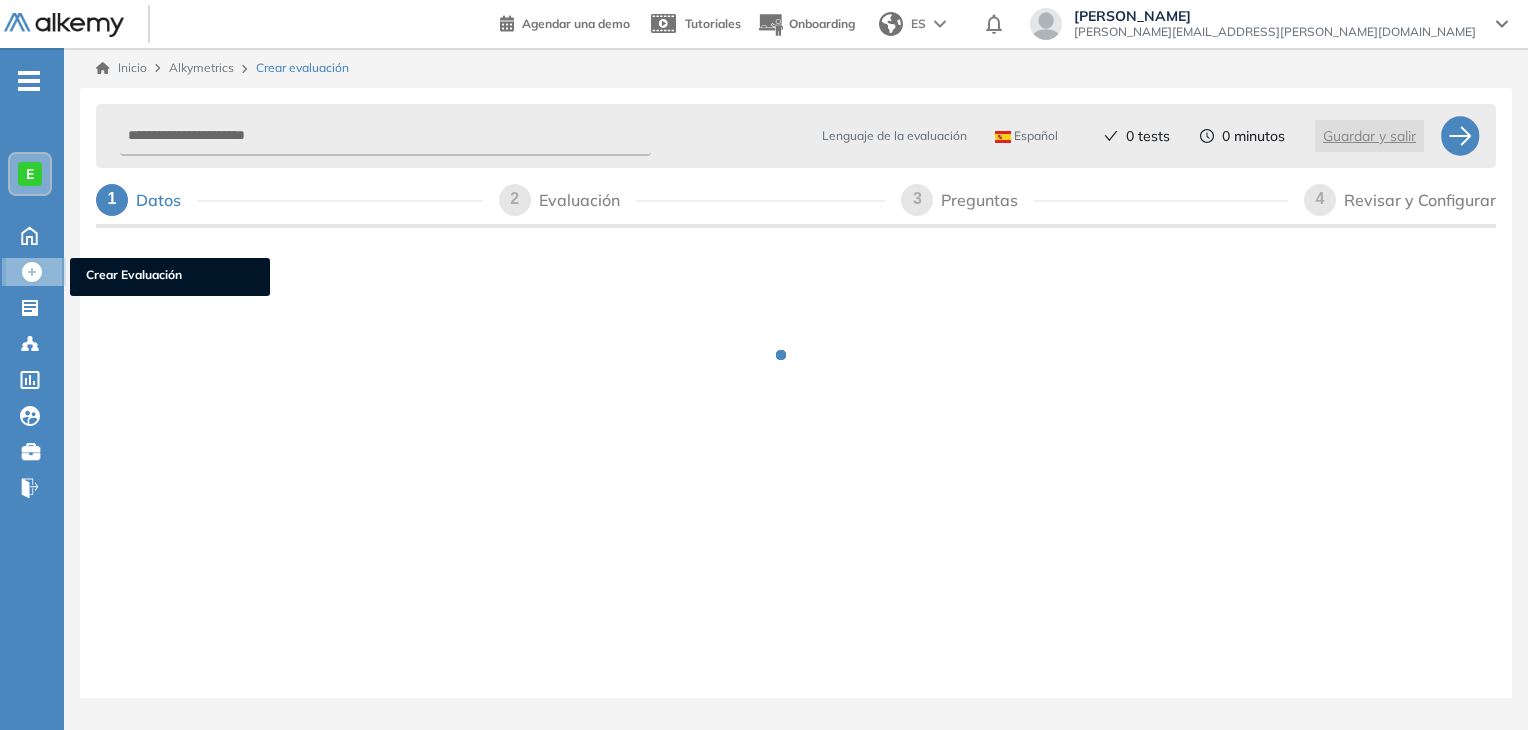 scroll, scrollTop: 0, scrollLeft: 0, axis: both 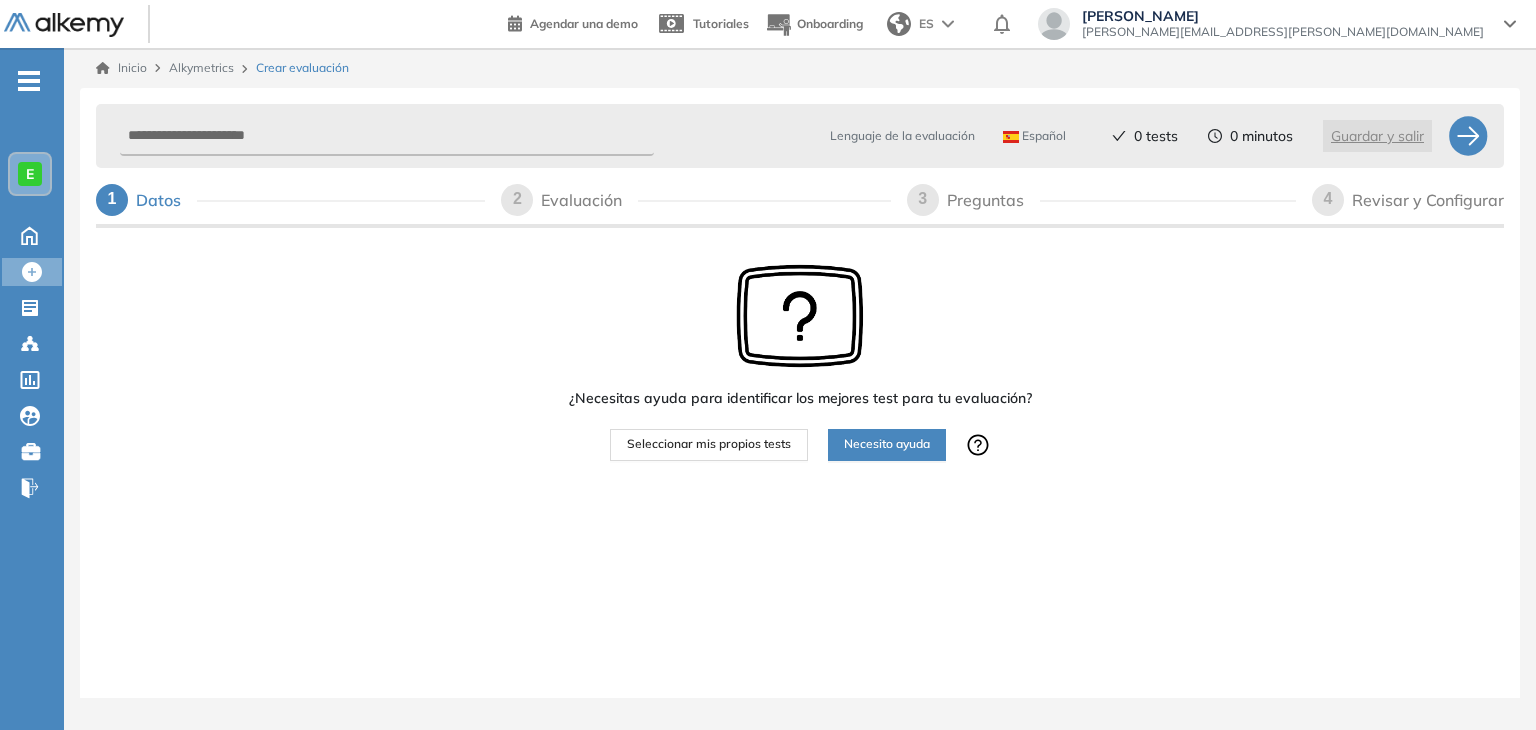click on "Seleccionar mis propios tests" at bounding box center (709, 444) 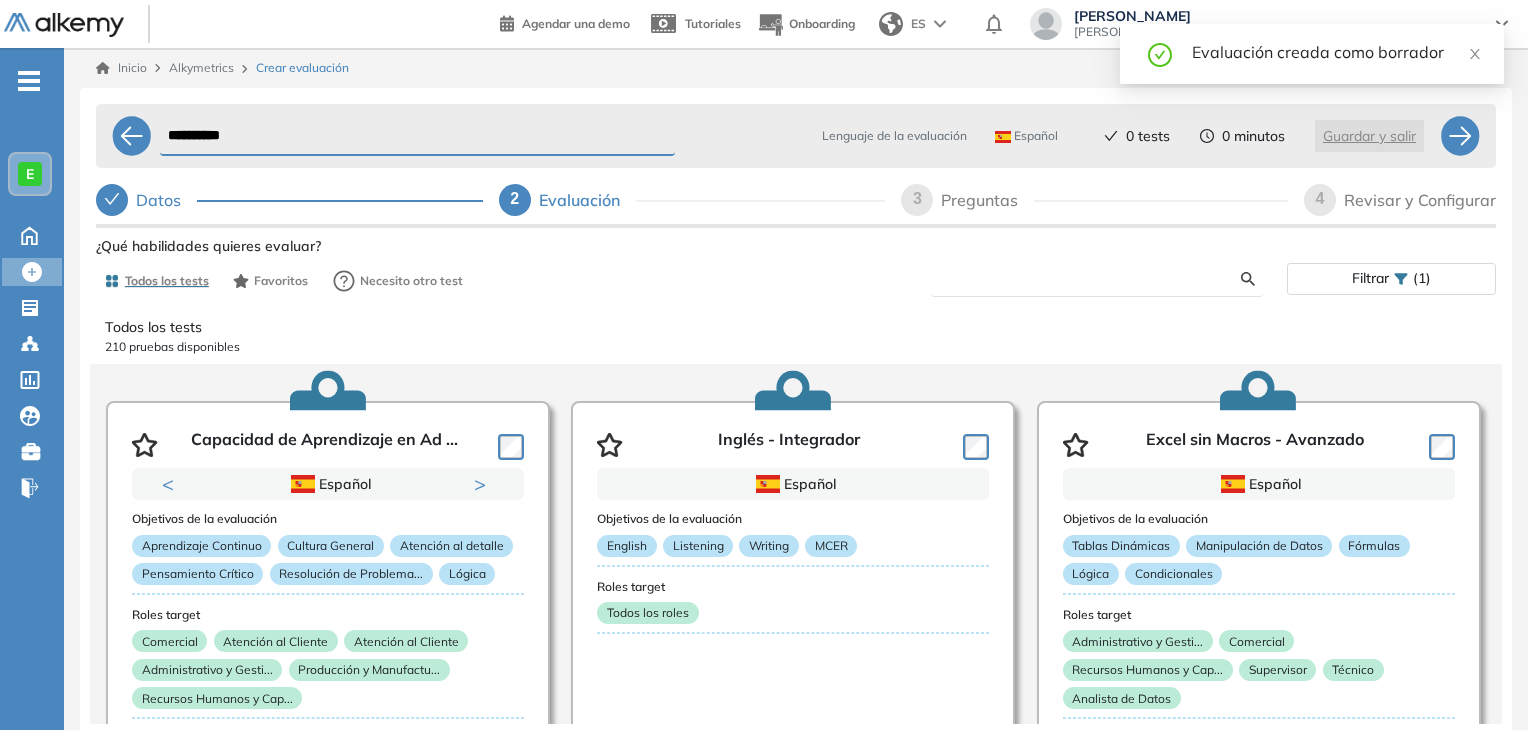 click at bounding box center (1094, 279) 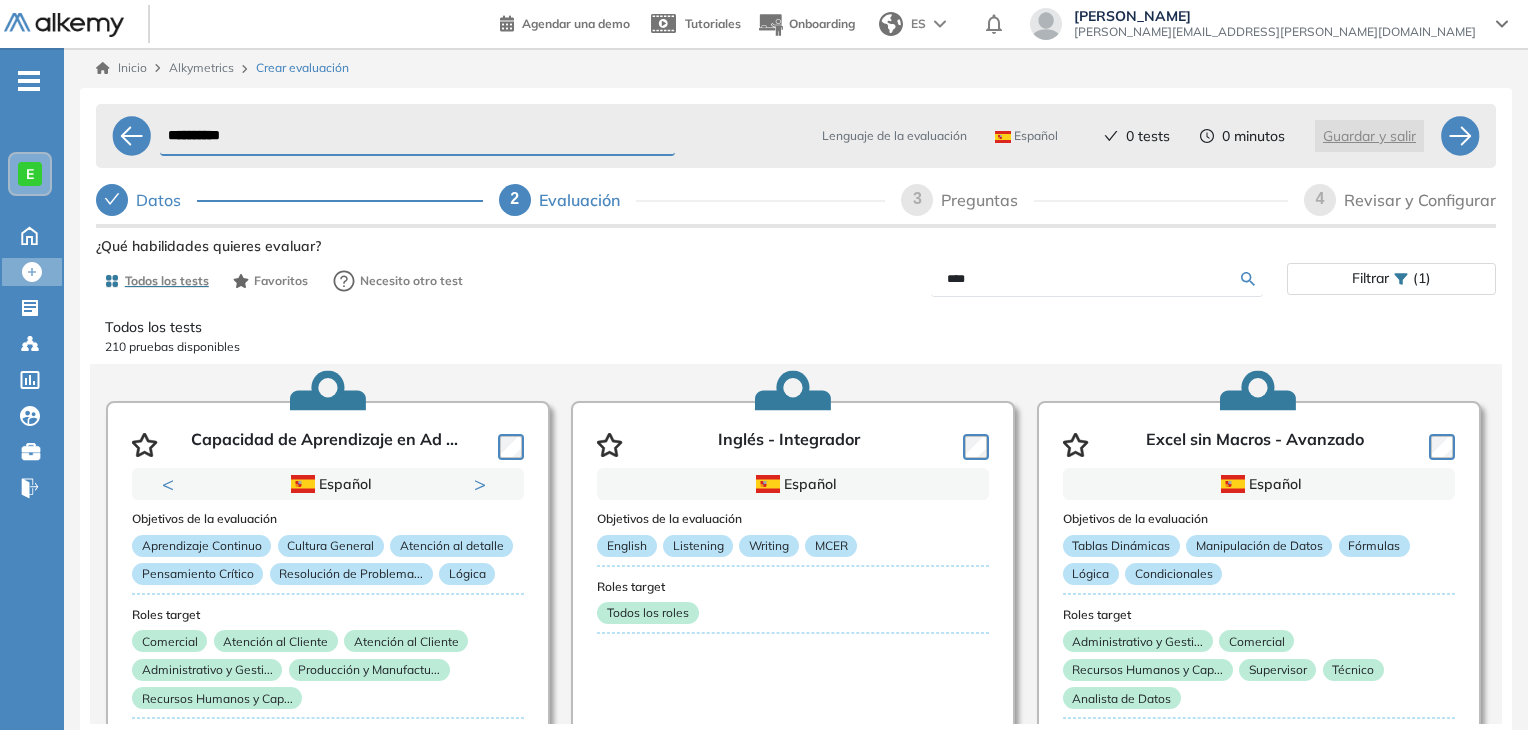 type on "****" 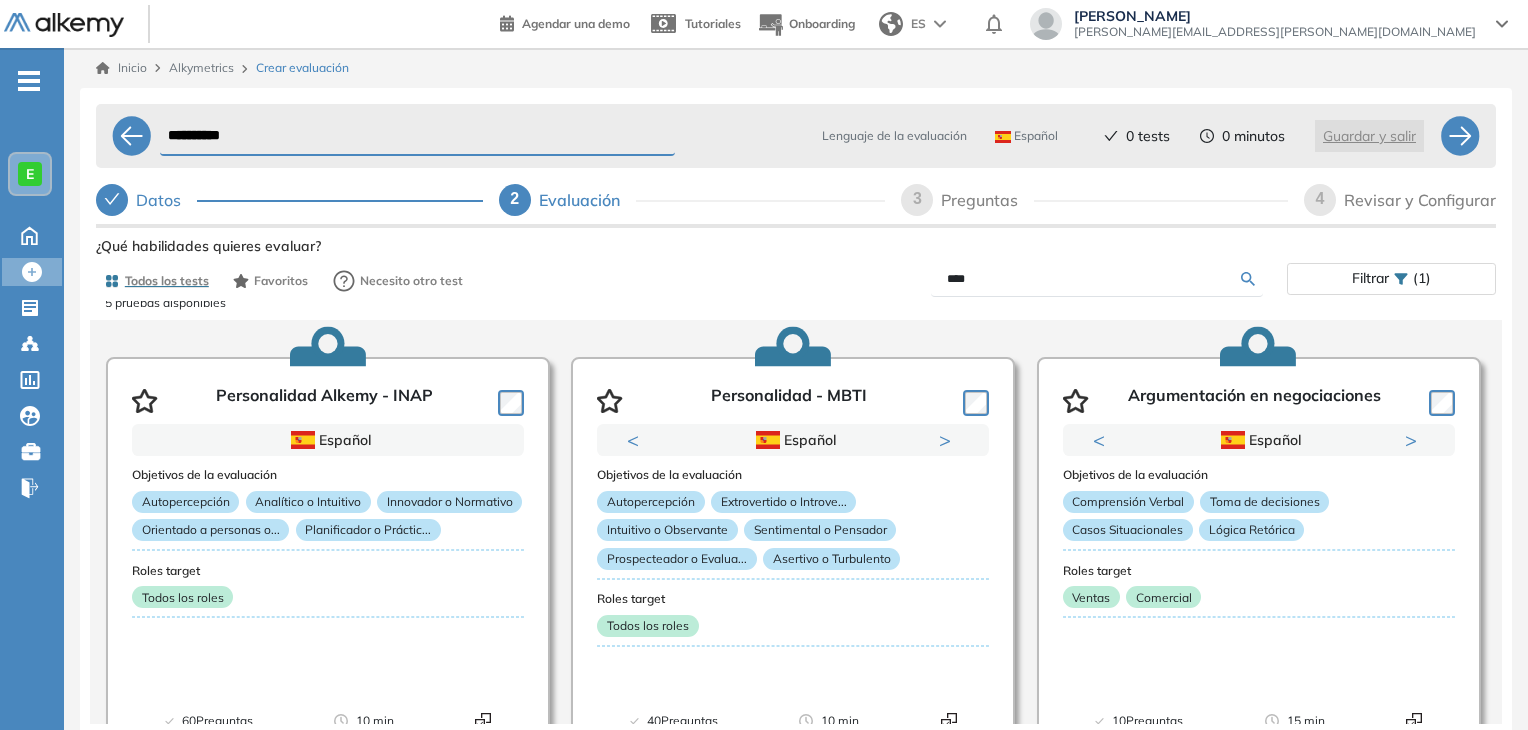 scroll, scrollTop: 0, scrollLeft: 0, axis: both 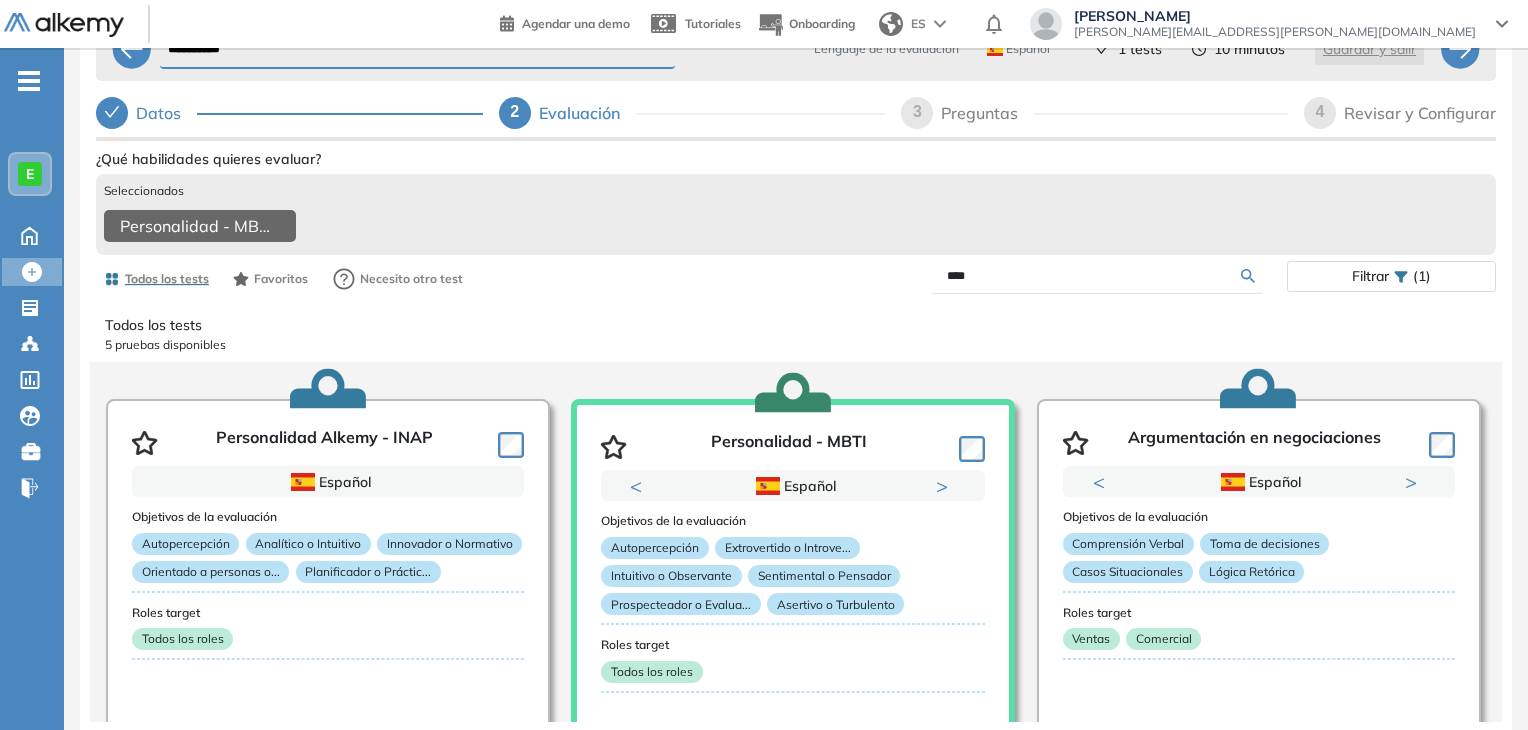 click on "Preguntas" at bounding box center [987, 113] 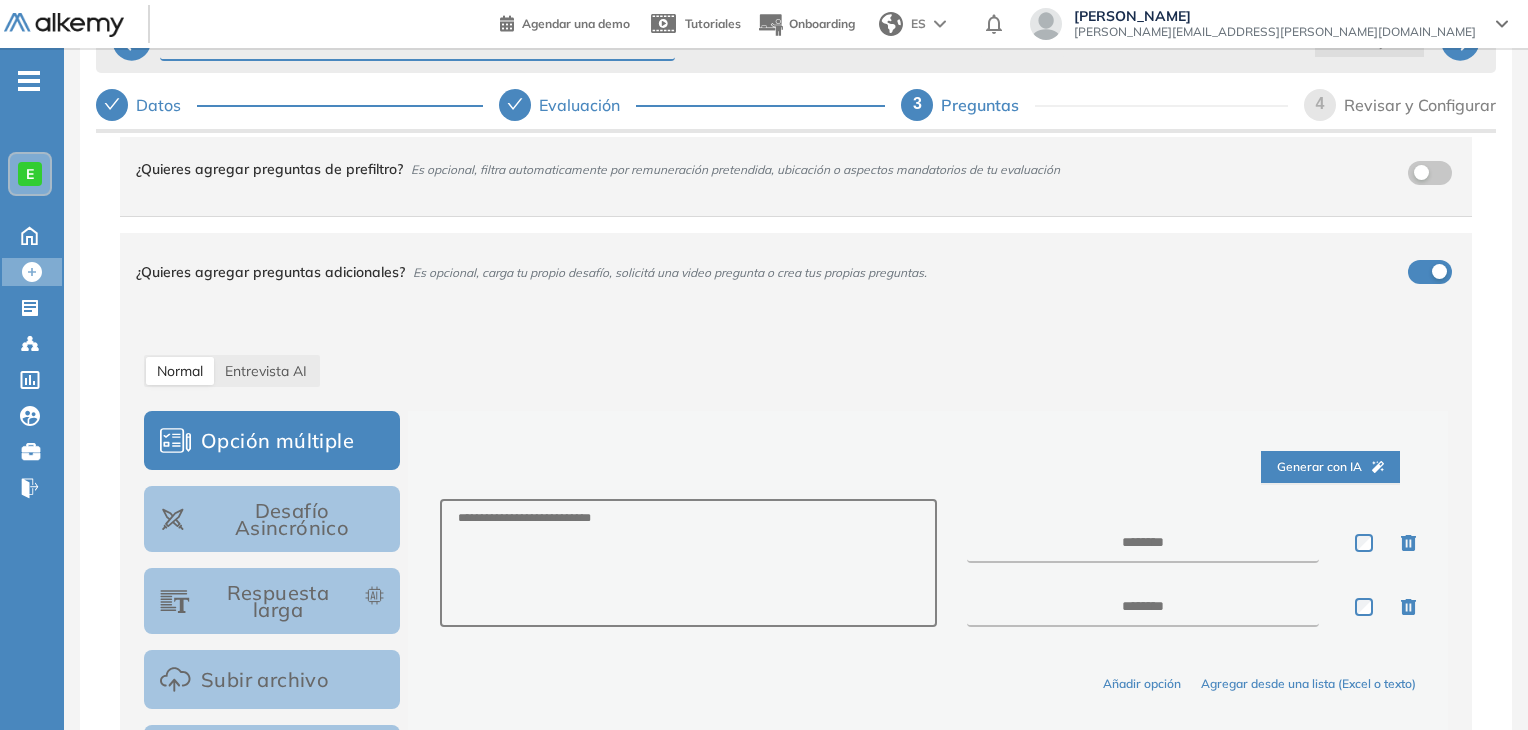 scroll, scrollTop: 24, scrollLeft: 0, axis: vertical 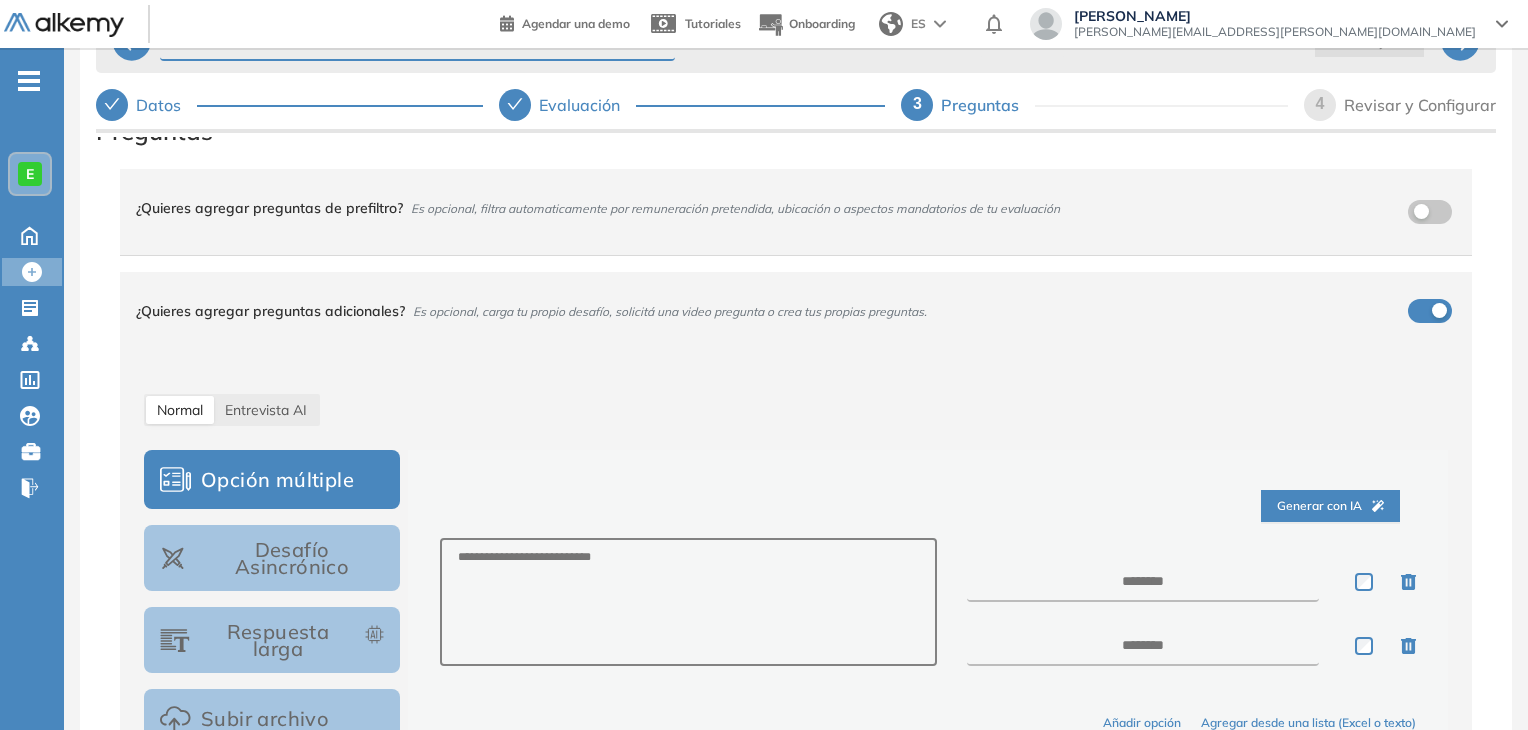 click on "¿Quieres agregar preguntas de prefiltro? Es opcional, filtra automaticamente por remuneración pretendida, ubicación o aspectos mandatorios de tu evaluación ¿Quieres agregar preguntas adicionales? Es opcional, carga tu propio desafío, solicitá una video pregunta o crea tus propias preguntas.  Normal Entrevista AI Opción múltiple Desafío Asincrónico Respuesta larga Subir archivo Respuesta con video Respuesta con código Generar con IA   Añadir opción Agregar desde una lista (Excel o texto) Guardar pregunta 0 Preguntas agregadas 0 min  para todas las preguntas para todas las preguntas ***** ***** ****** ****** ****** ****** ****** ****** ****** ****** ****** ****** ****** ****** ****** ****** ****** ****** ****** ****** ******* ******* ******* ******* *******" at bounding box center [796, 612] 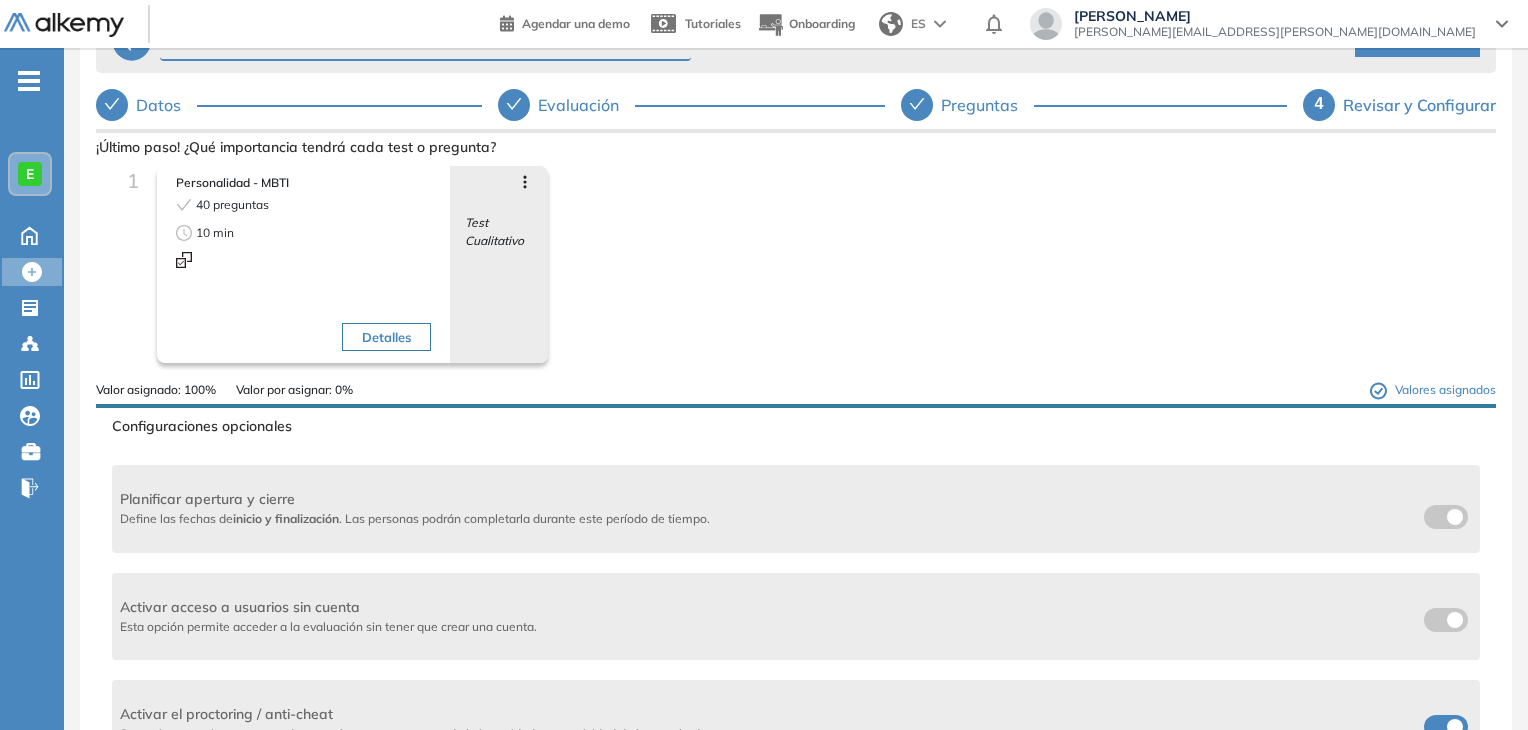 click on "Detalles" at bounding box center [386, 337] 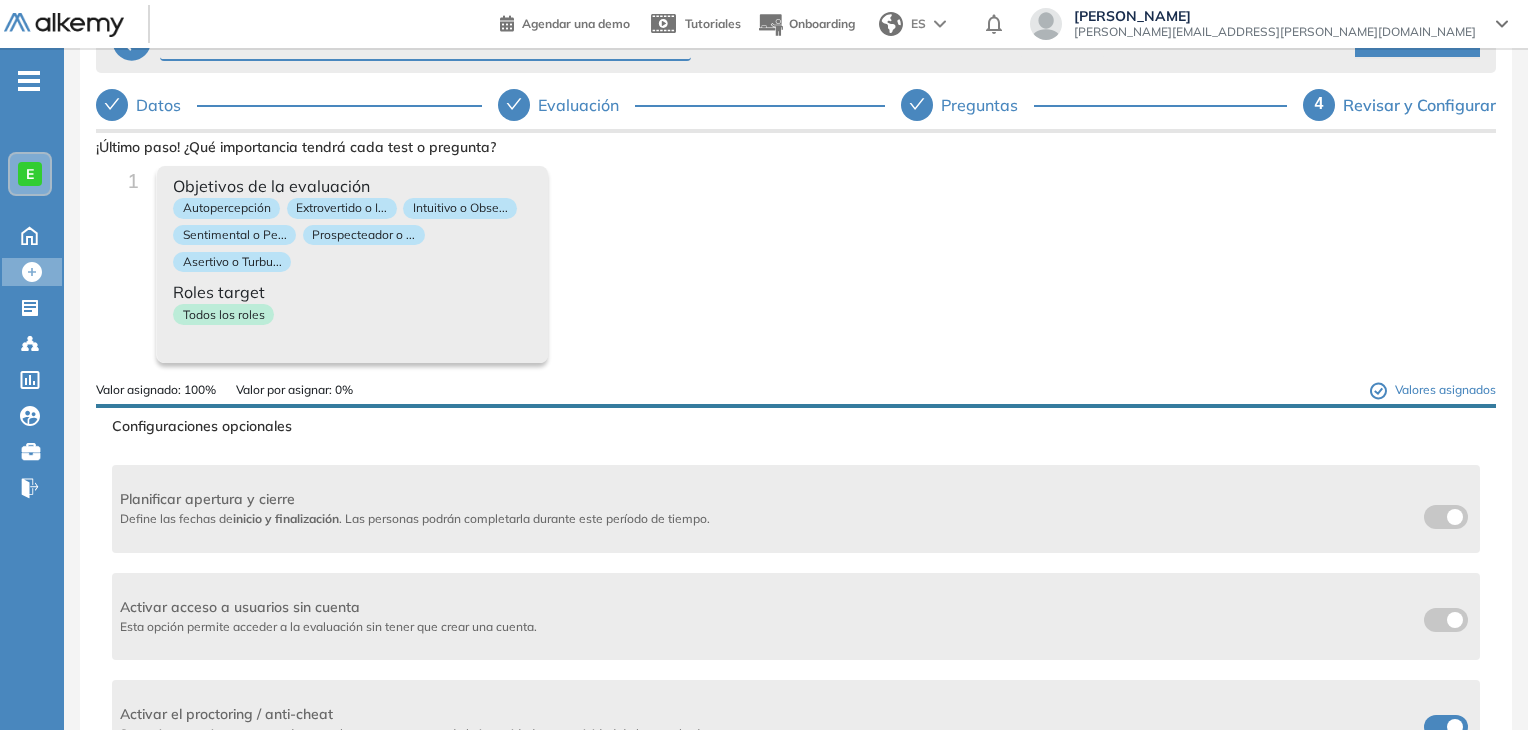 click on "Objetivos de la evaluación Autopercepción Extrovertido o I... Intuitivo o Obse... Sentimental o Pe... Prospecteador o ... Asertivo o Turbu... Roles target Todos los roles" at bounding box center (352, 264) 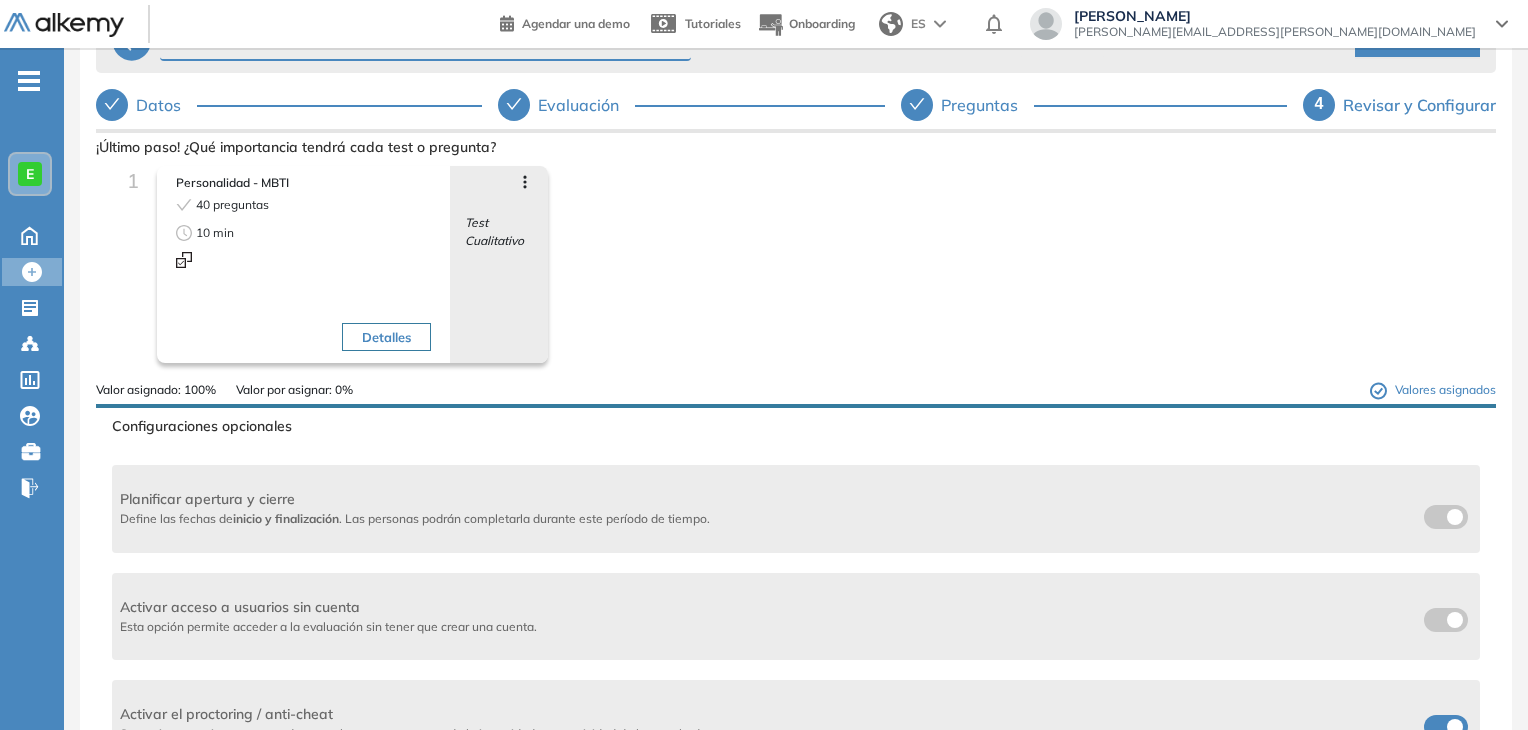 click 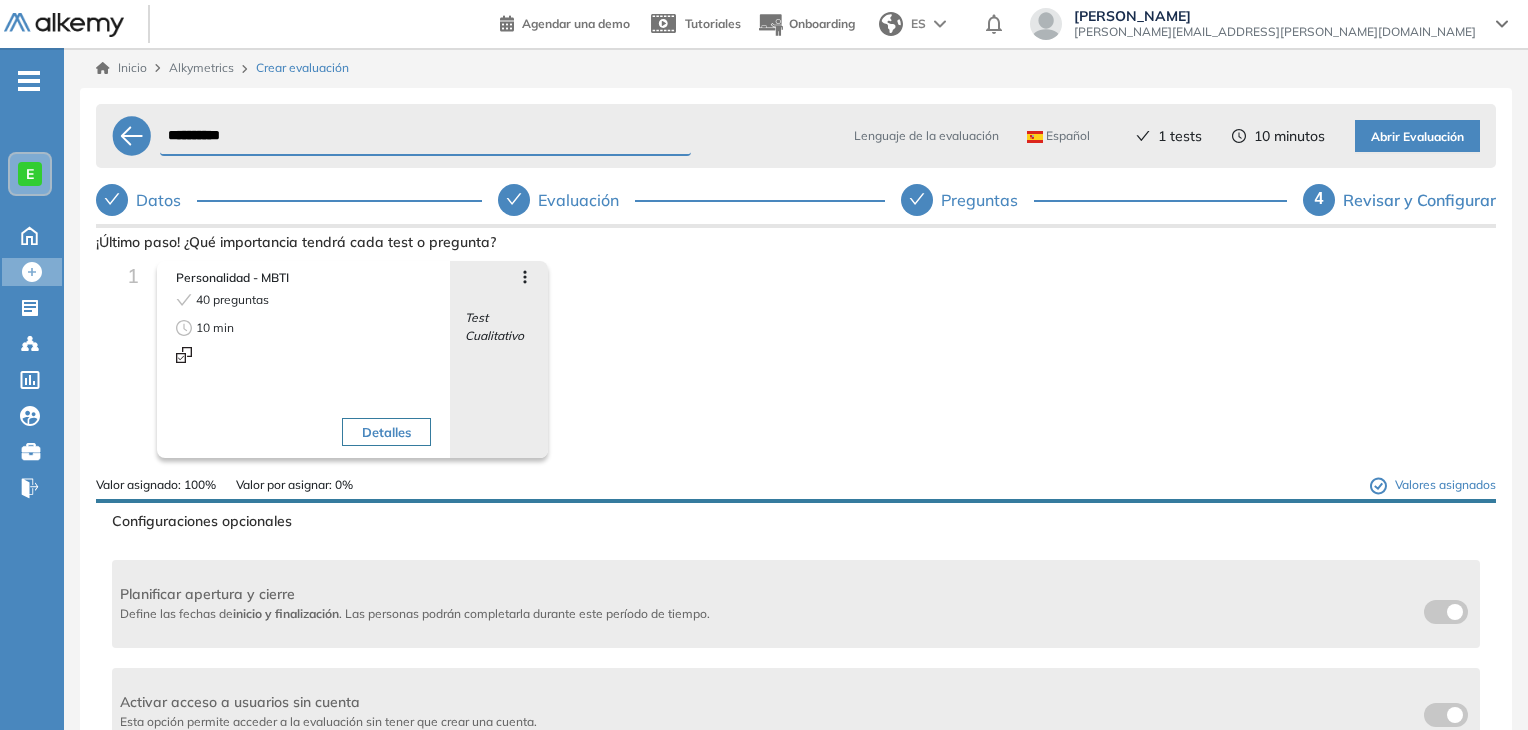 click on "**********" at bounding box center (425, 136) 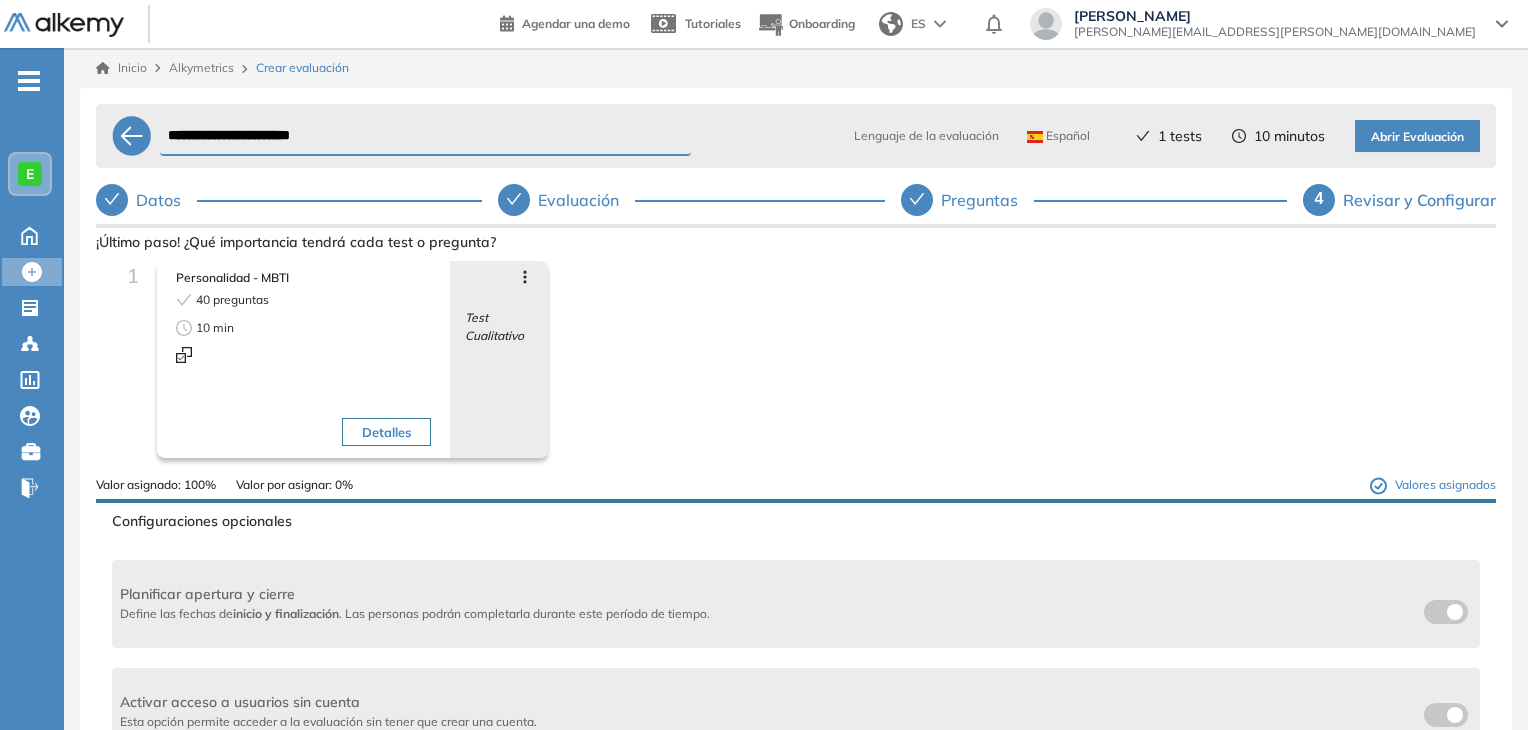 type on "**********" 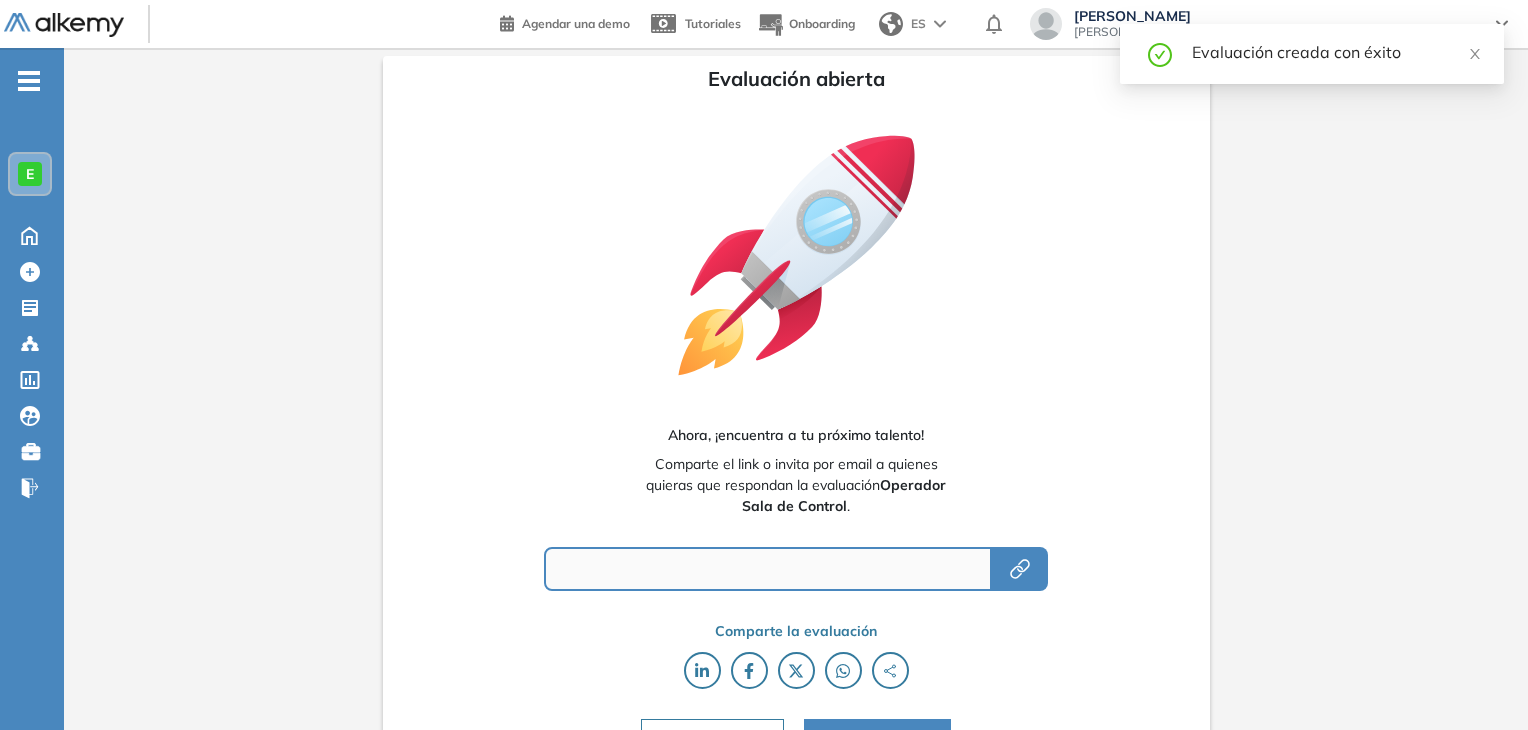 type on "**********" 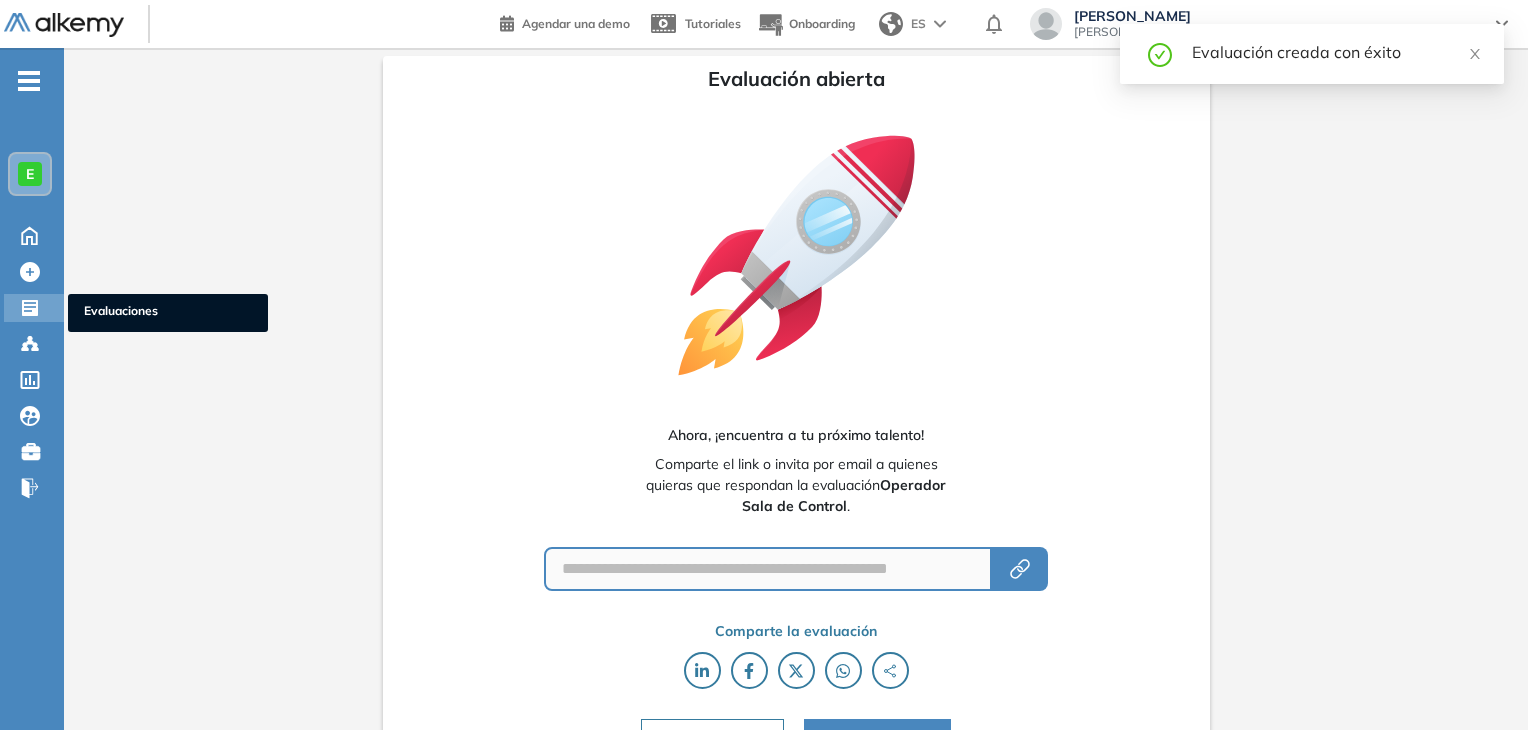 click 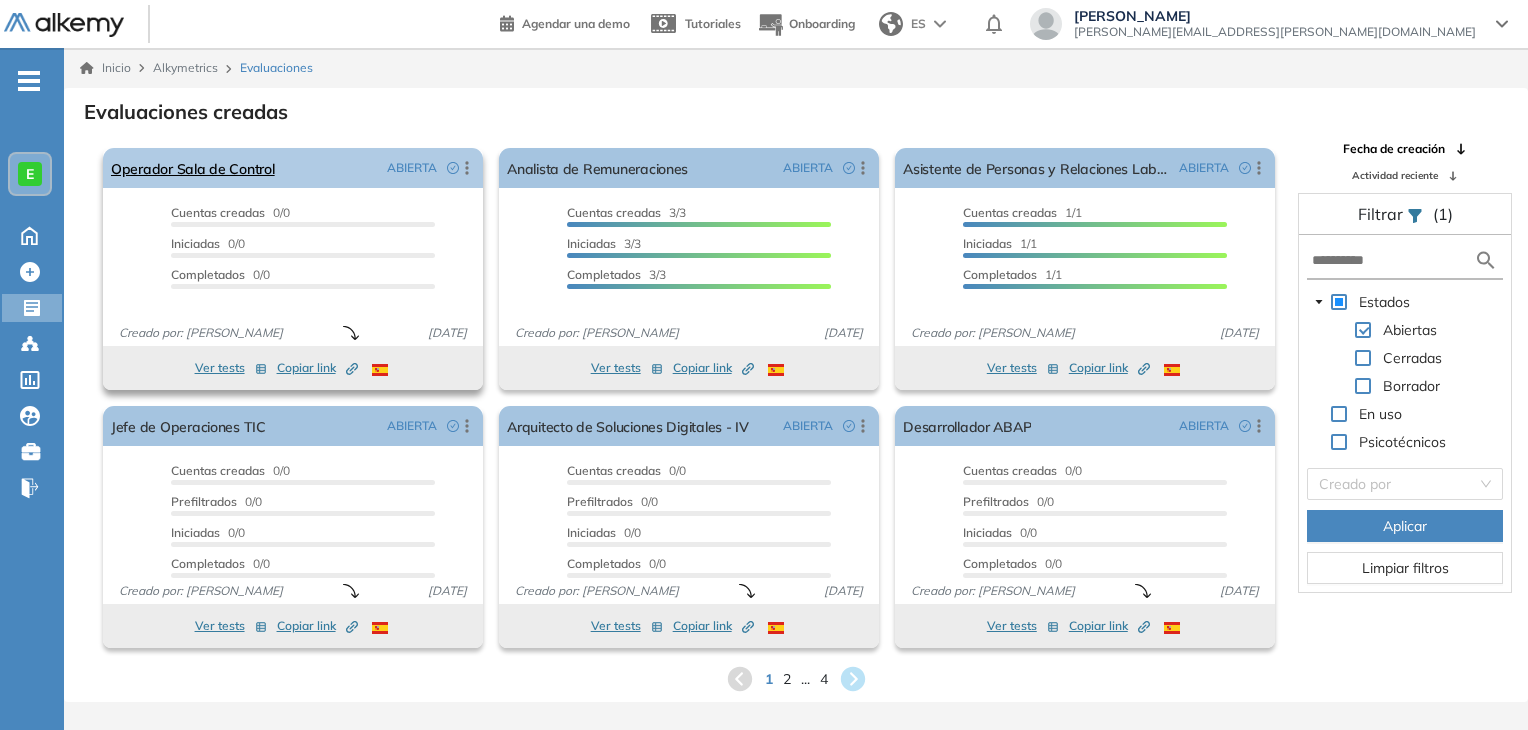 click on "Operador Sala de Control ABIERTA Editar Los siguientes tests ya no están disponibles o tienen una nueva versión Revisa en el catálogo otras opciones o su detalle. Entendido Duplicar Reabrir Eliminar Ver candidatos Ver estadísticas Desactivar Proctoring Finalizar evaluación Mover de workspace Created by potrace 1.16, written by [PERSON_NAME] [DATE]-[DATE] Copiar ID Publico" at bounding box center (293, 168) 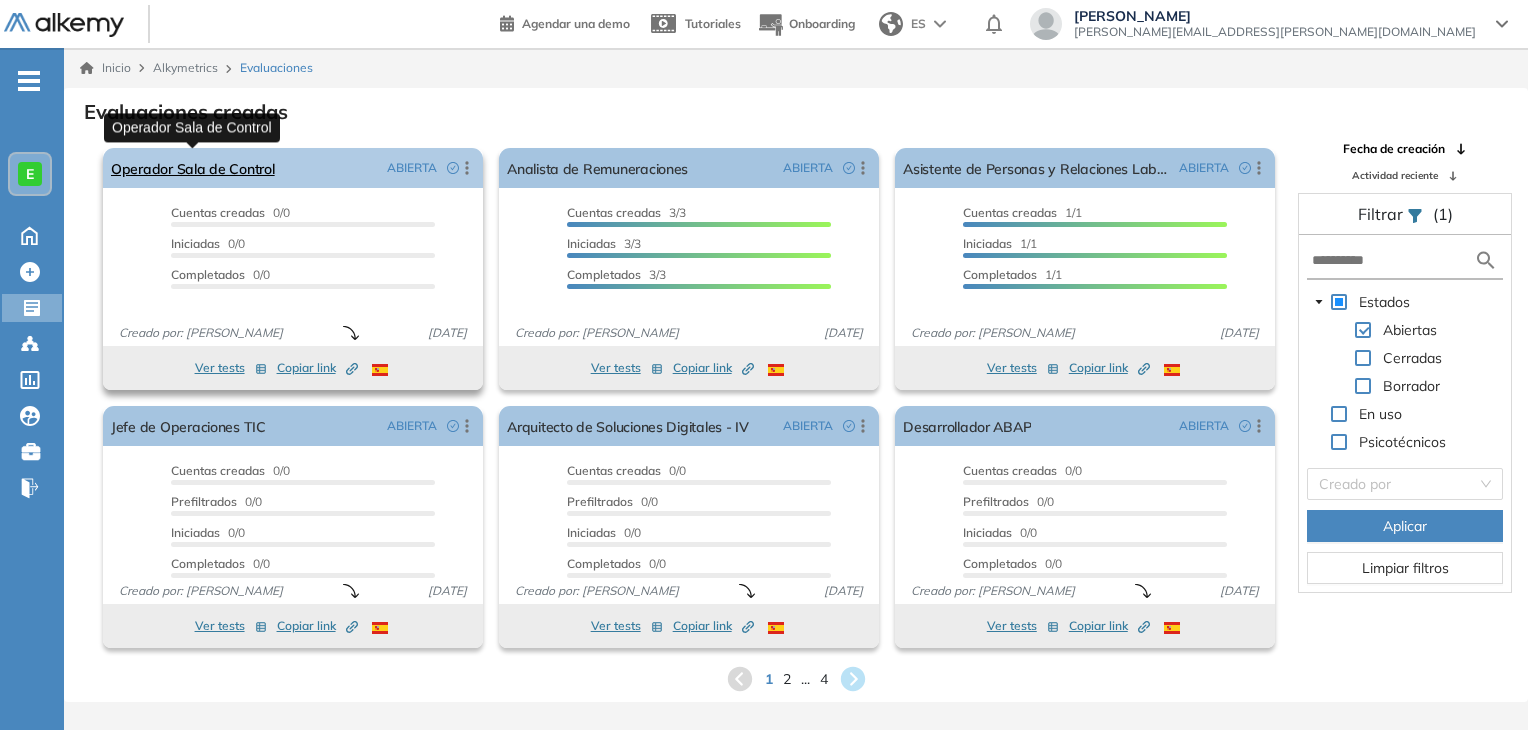 click on "Operador Sala de Control" at bounding box center [193, 168] 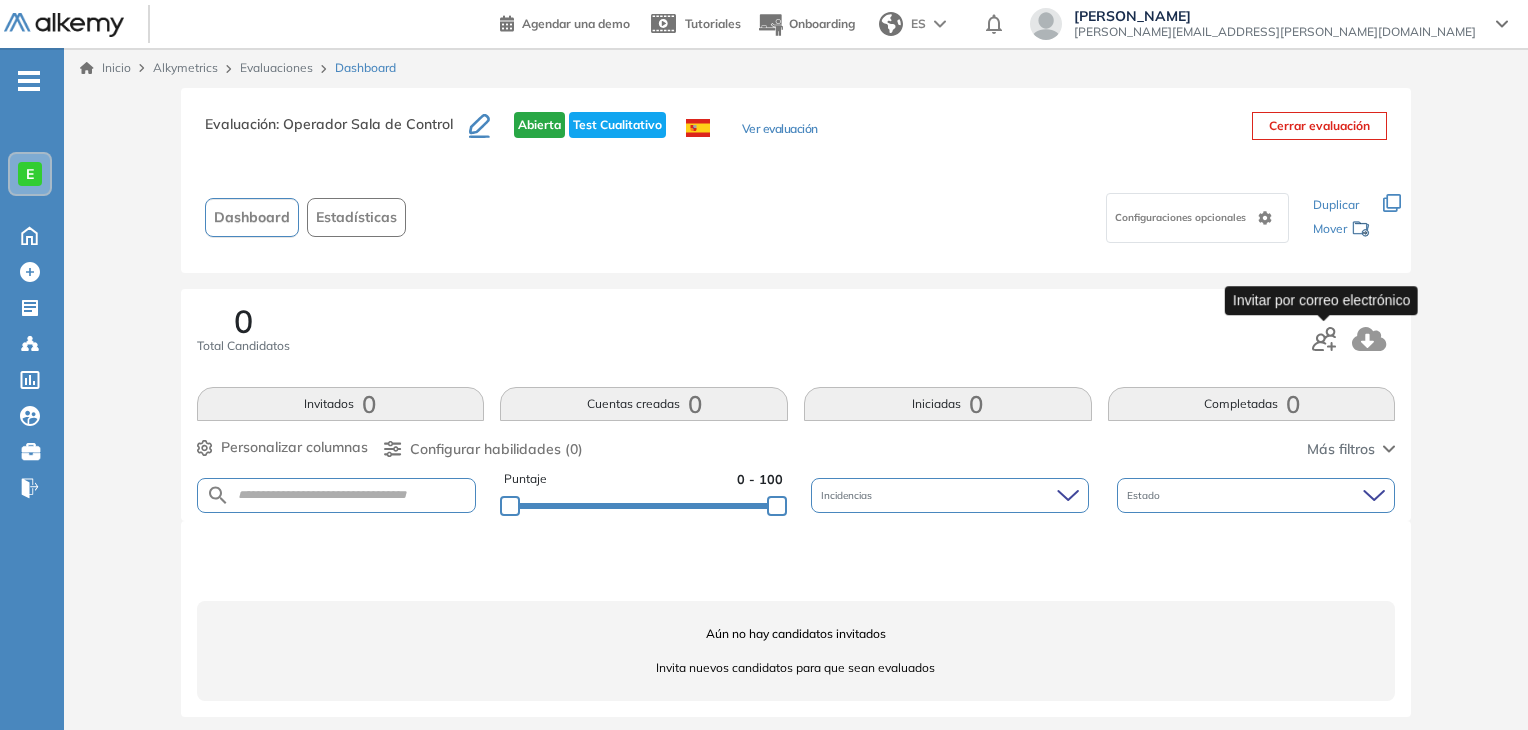 click 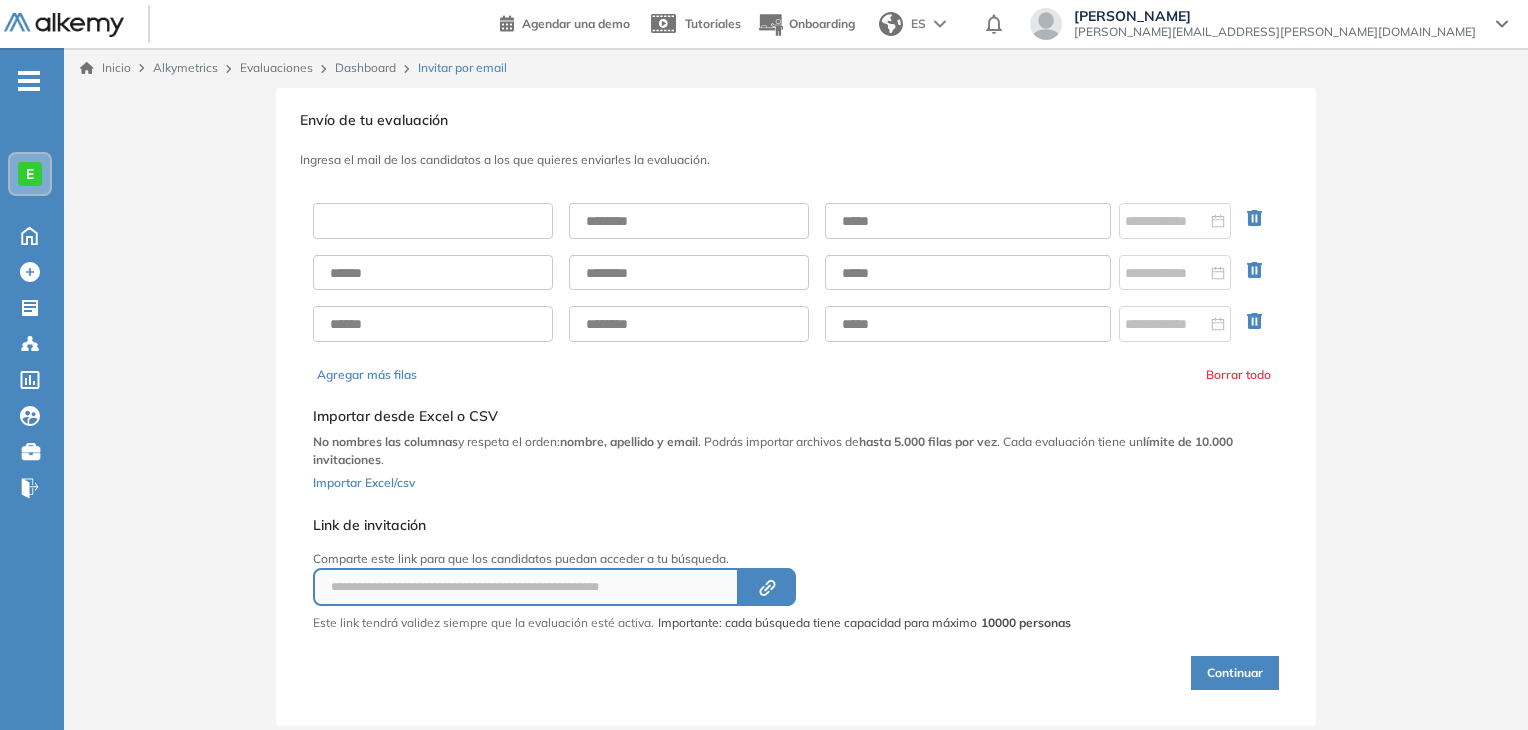 click at bounding box center [433, 221] 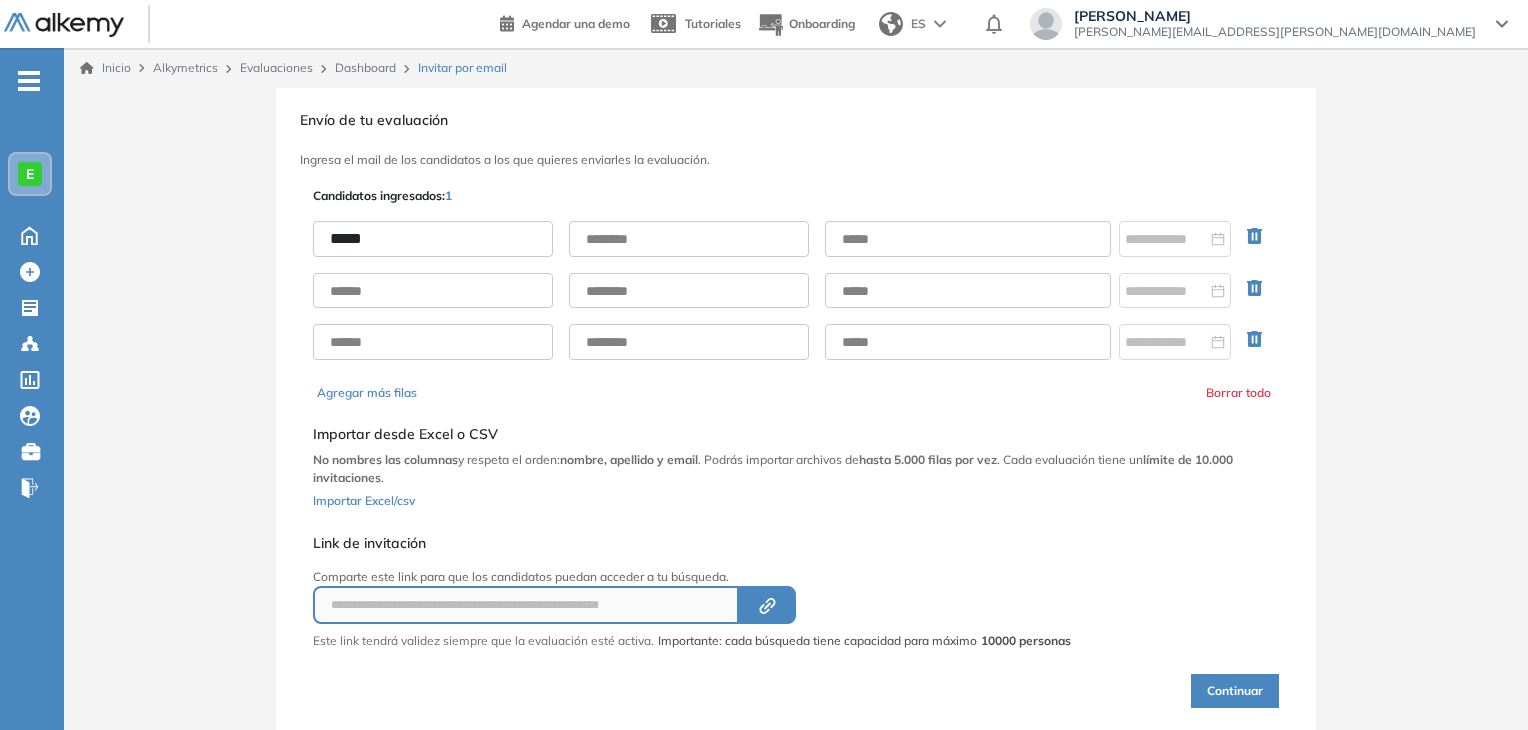 type on "*****" 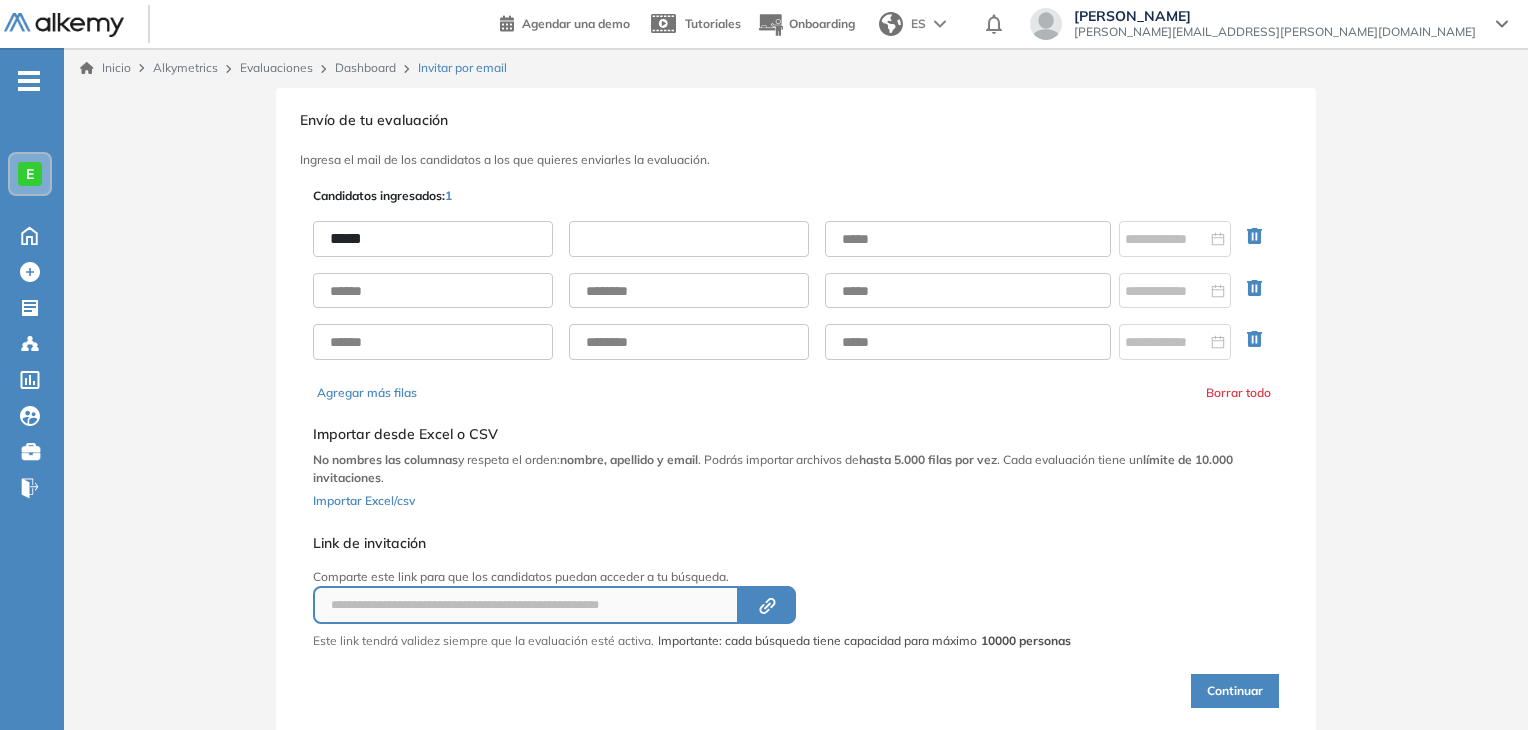 paste on "********" 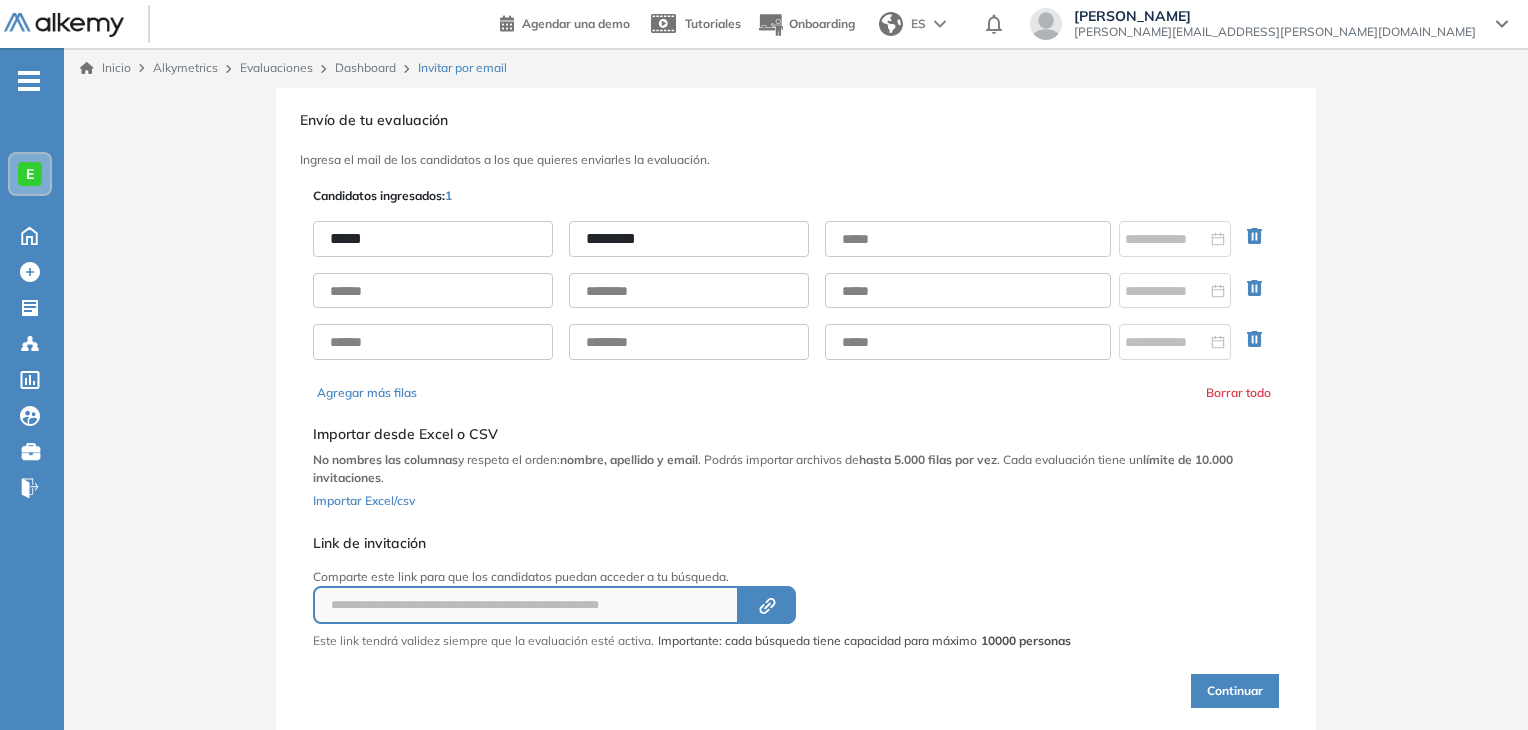 type on "********" 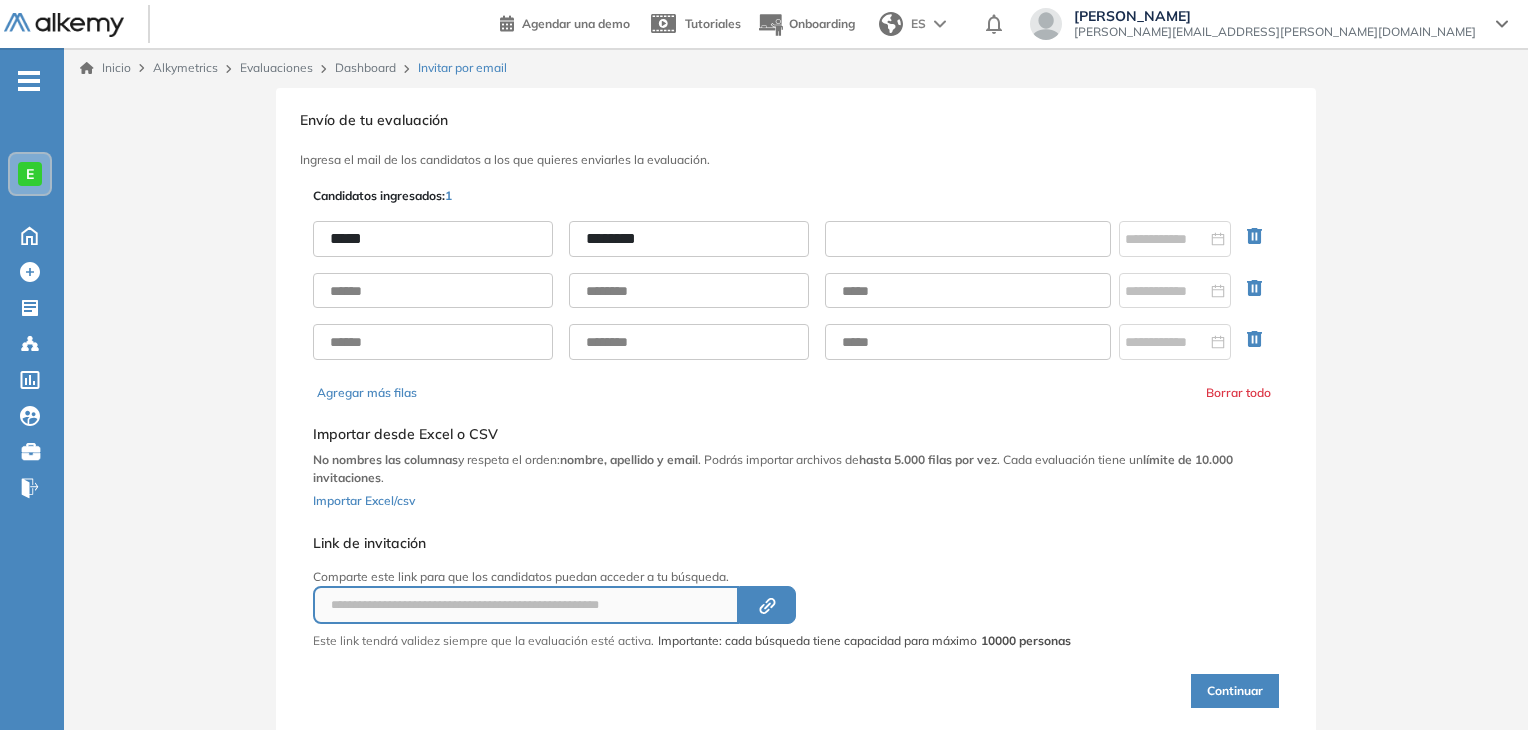 paste on "**********" 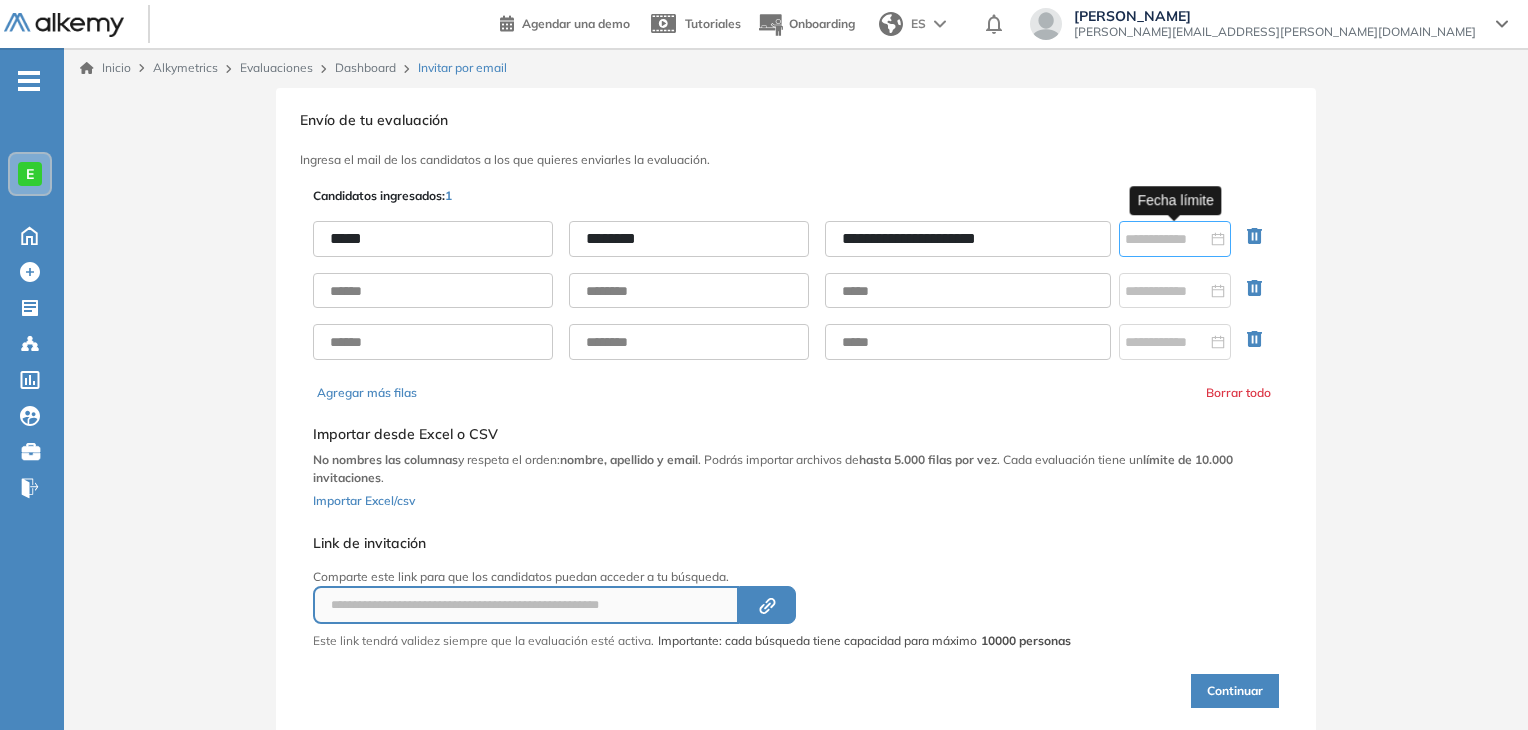 type on "**********" 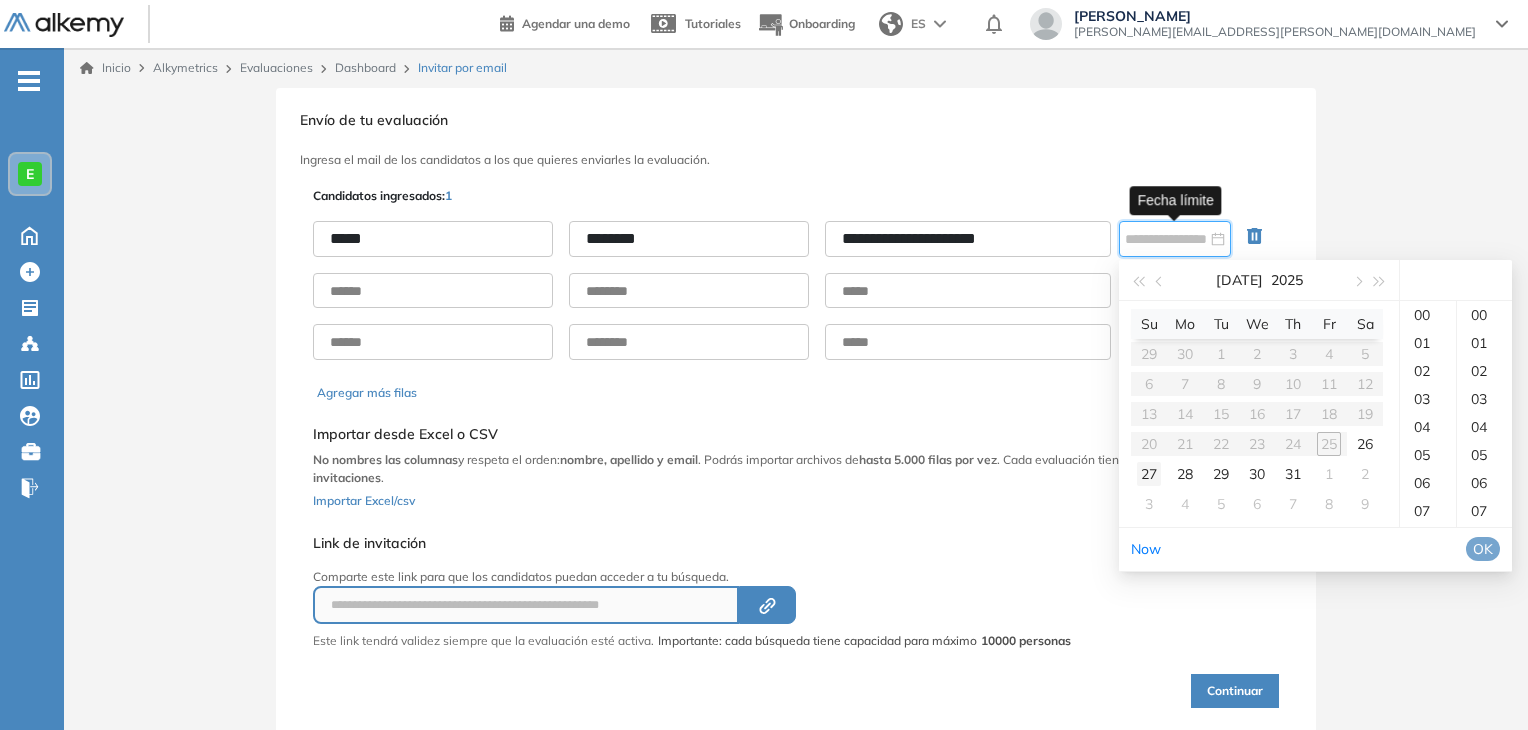 click on "27" at bounding box center (1149, 474) 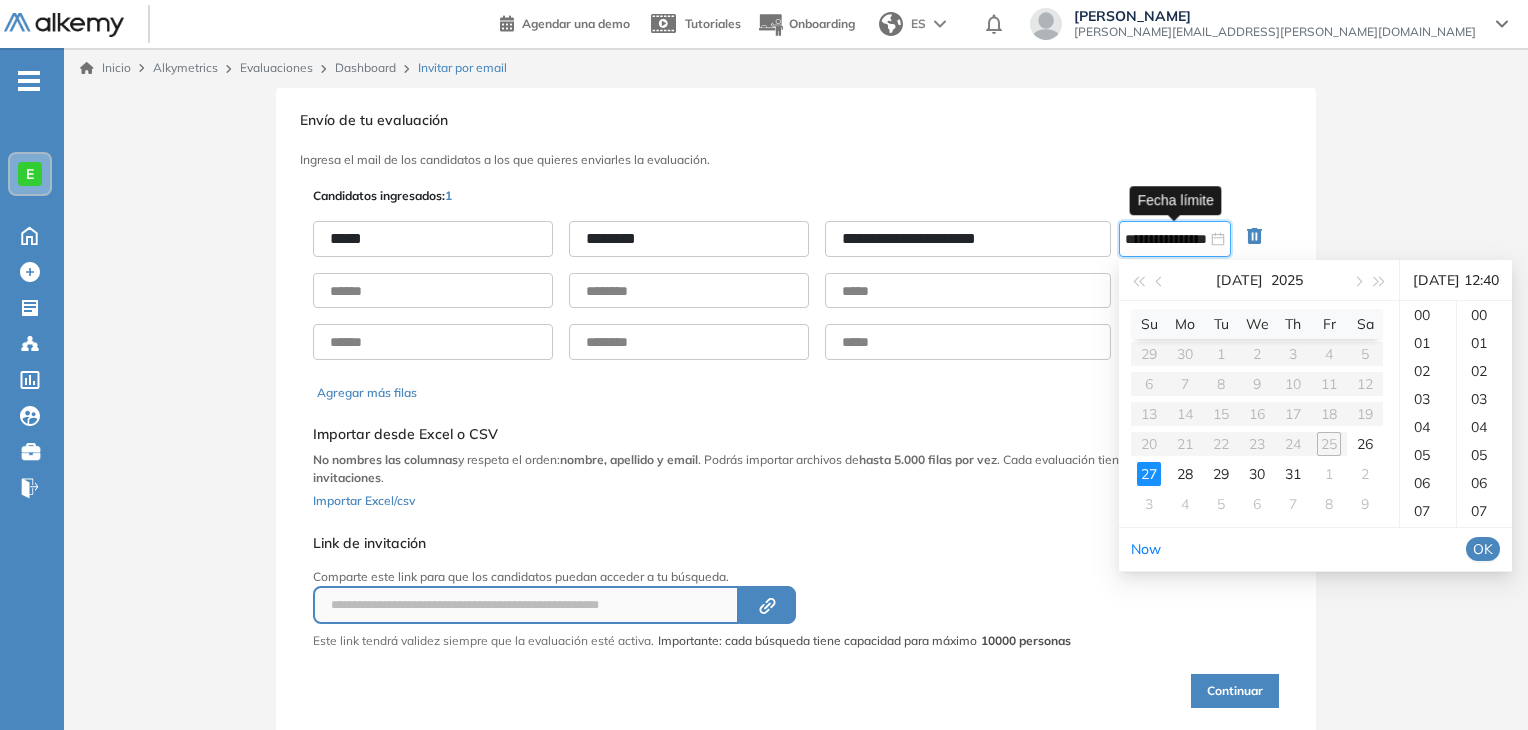 scroll, scrollTop: 336, scrollLeft: 0, axis: vertical 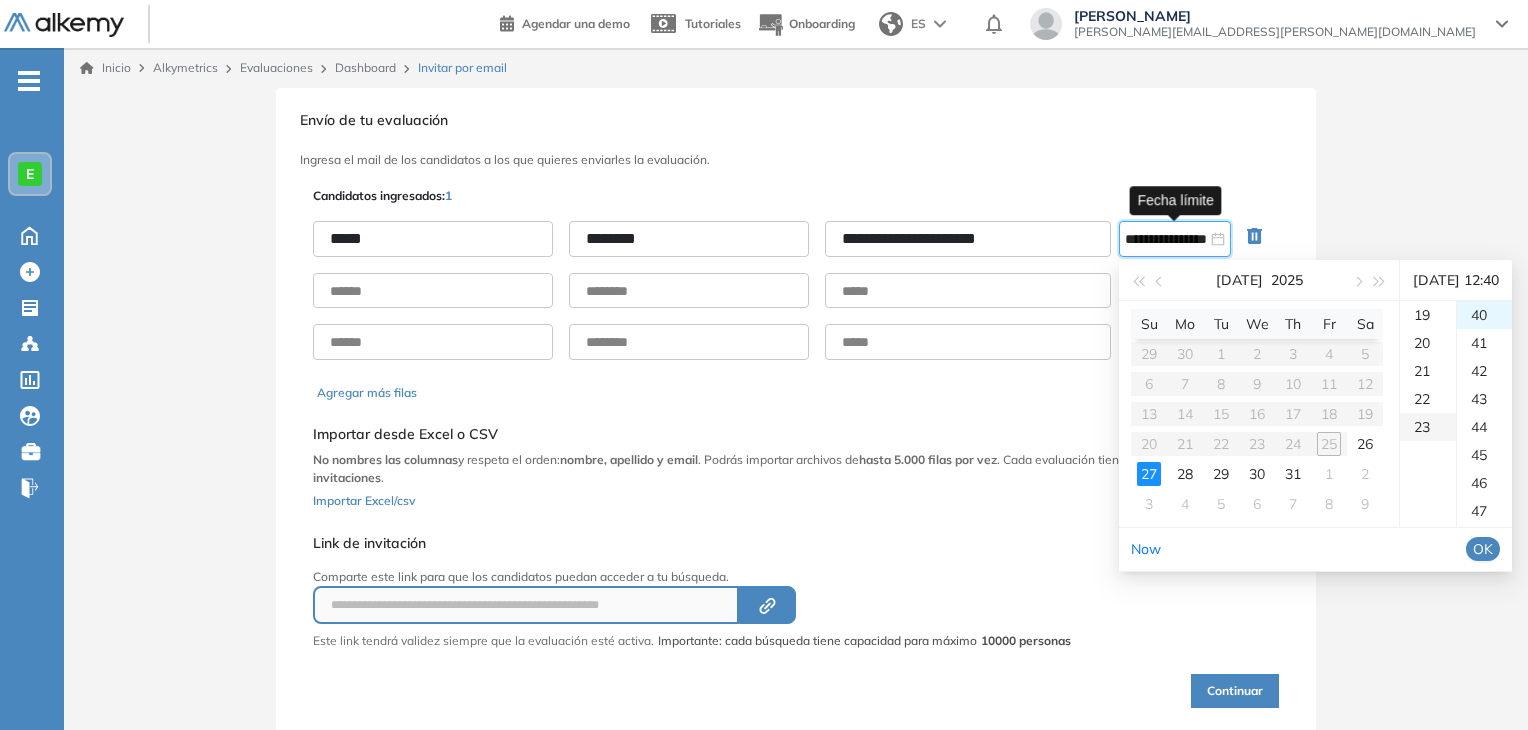 click on "23" at bounding box center [1428, 427] 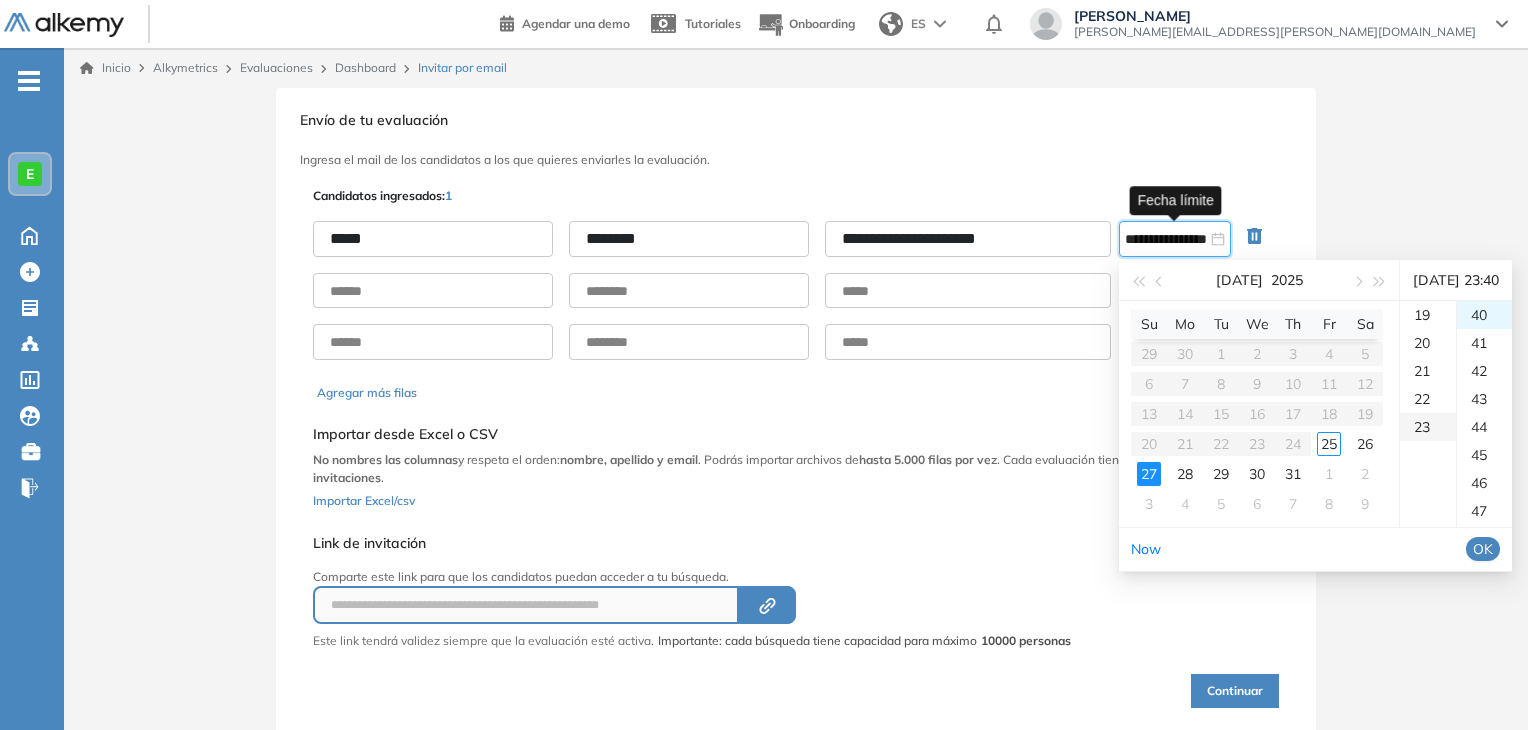 scroll, scrollTop: 644, scrollLeft: 0, axis: vertical 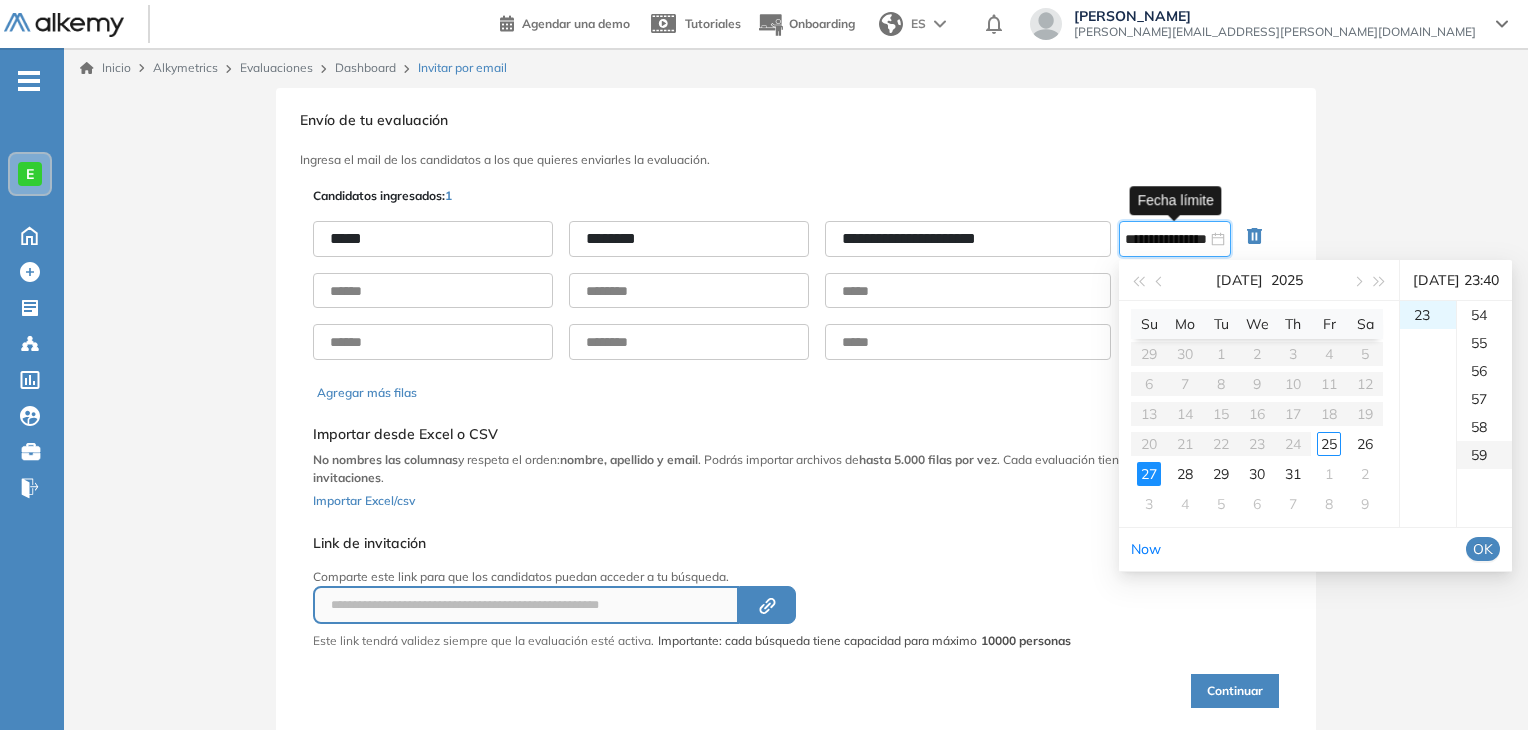 click on "59" at bounding box center (1484, 455) 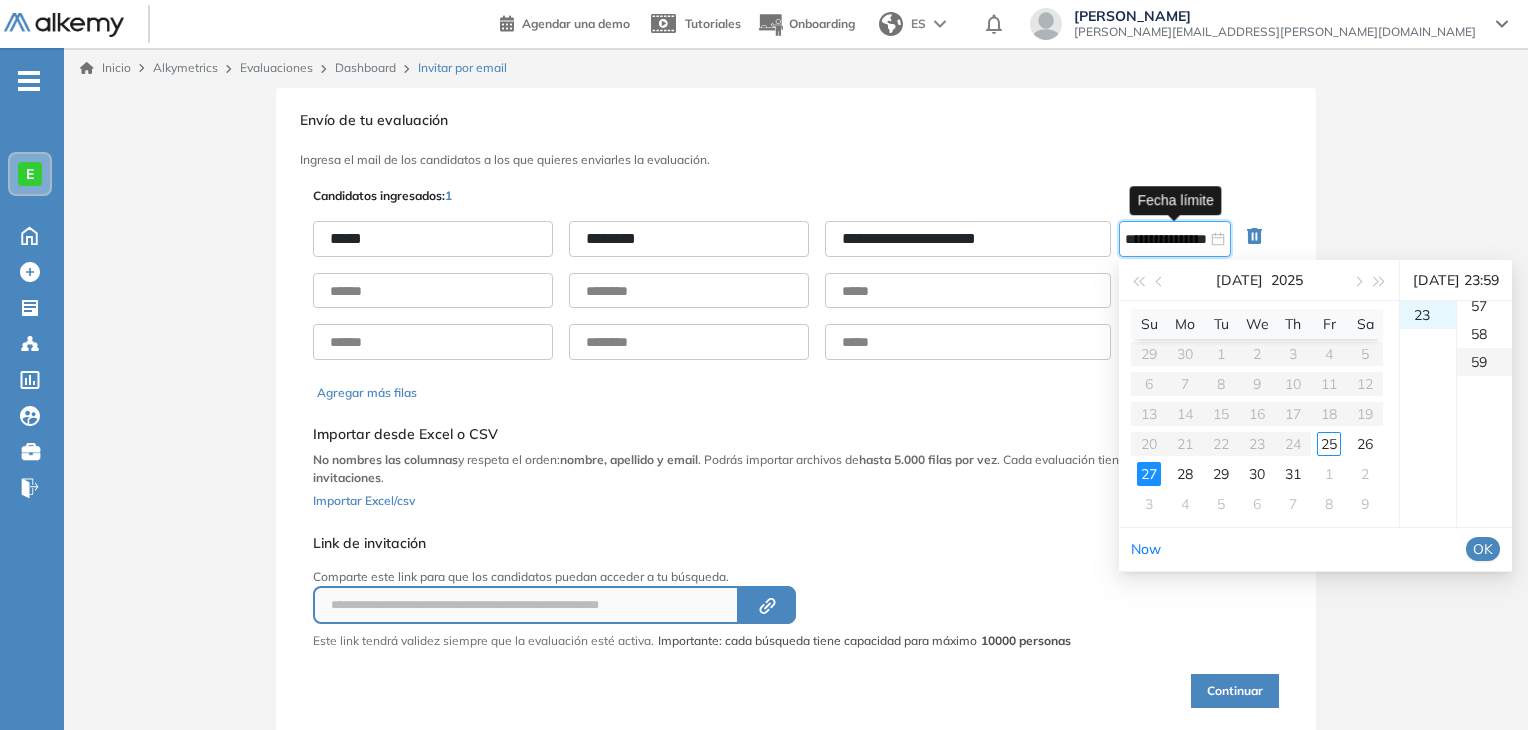 scroll, scrollTop: 1652, scrollLeft: 0, axis: vertical 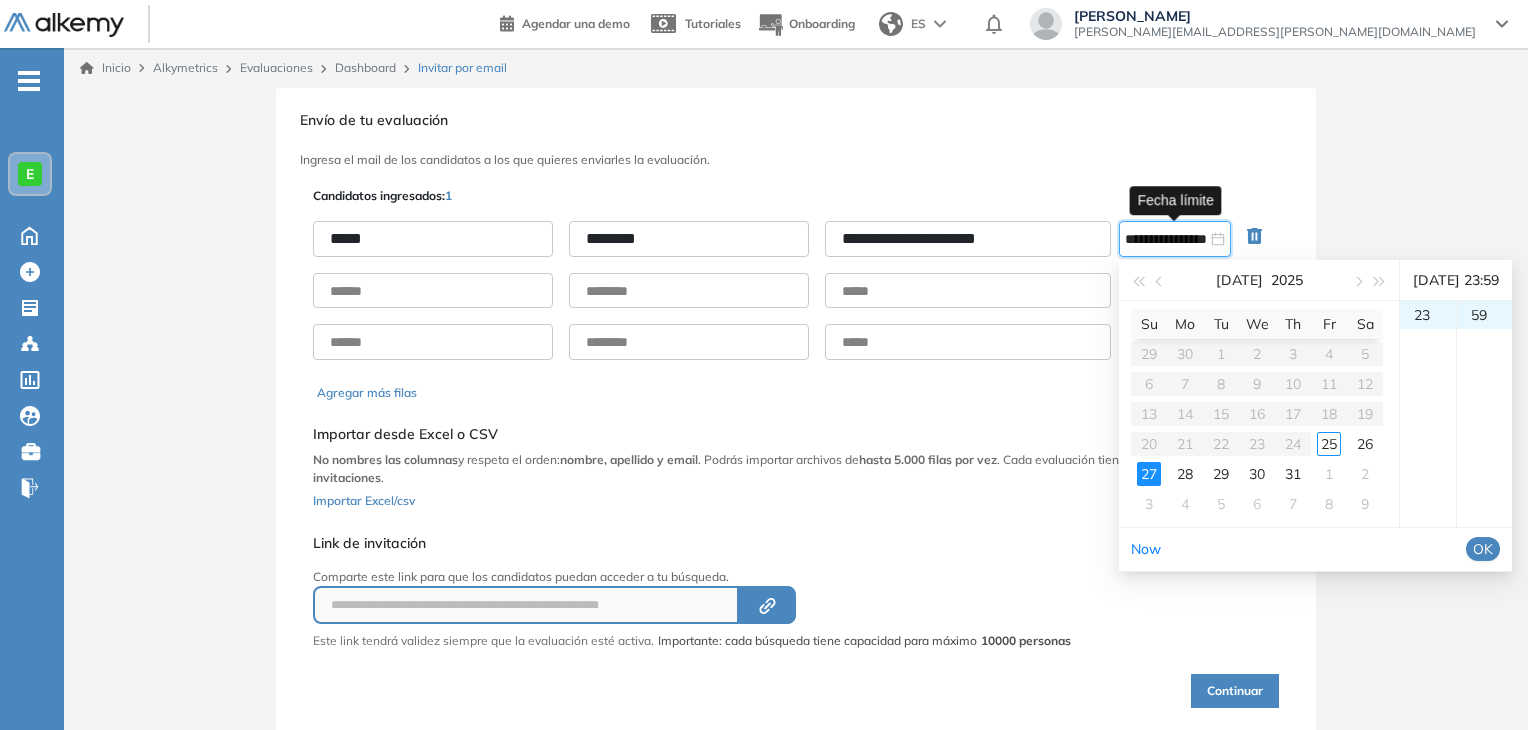 click on "OK" at bounding box center [1483, 549] 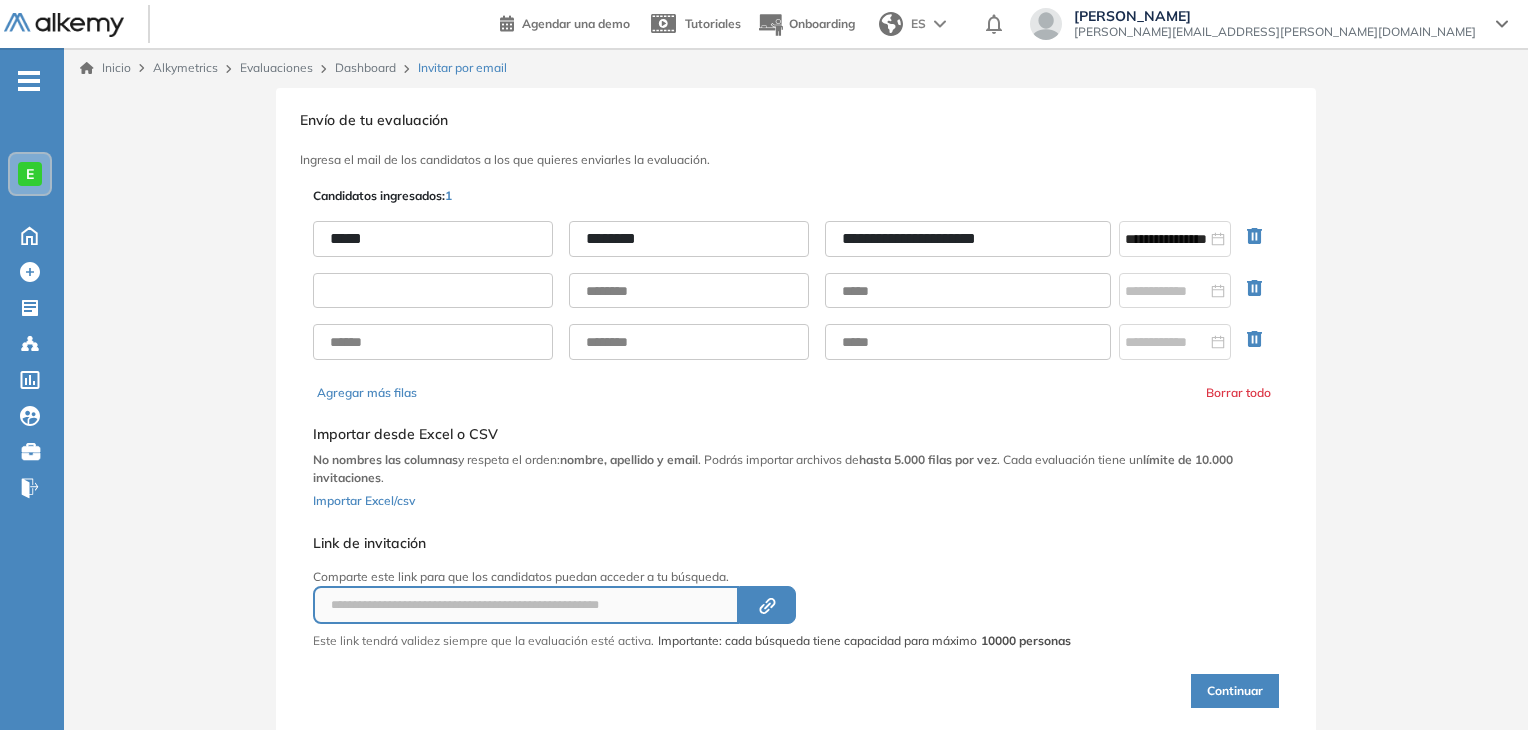 click at bounding box center (433, 291) 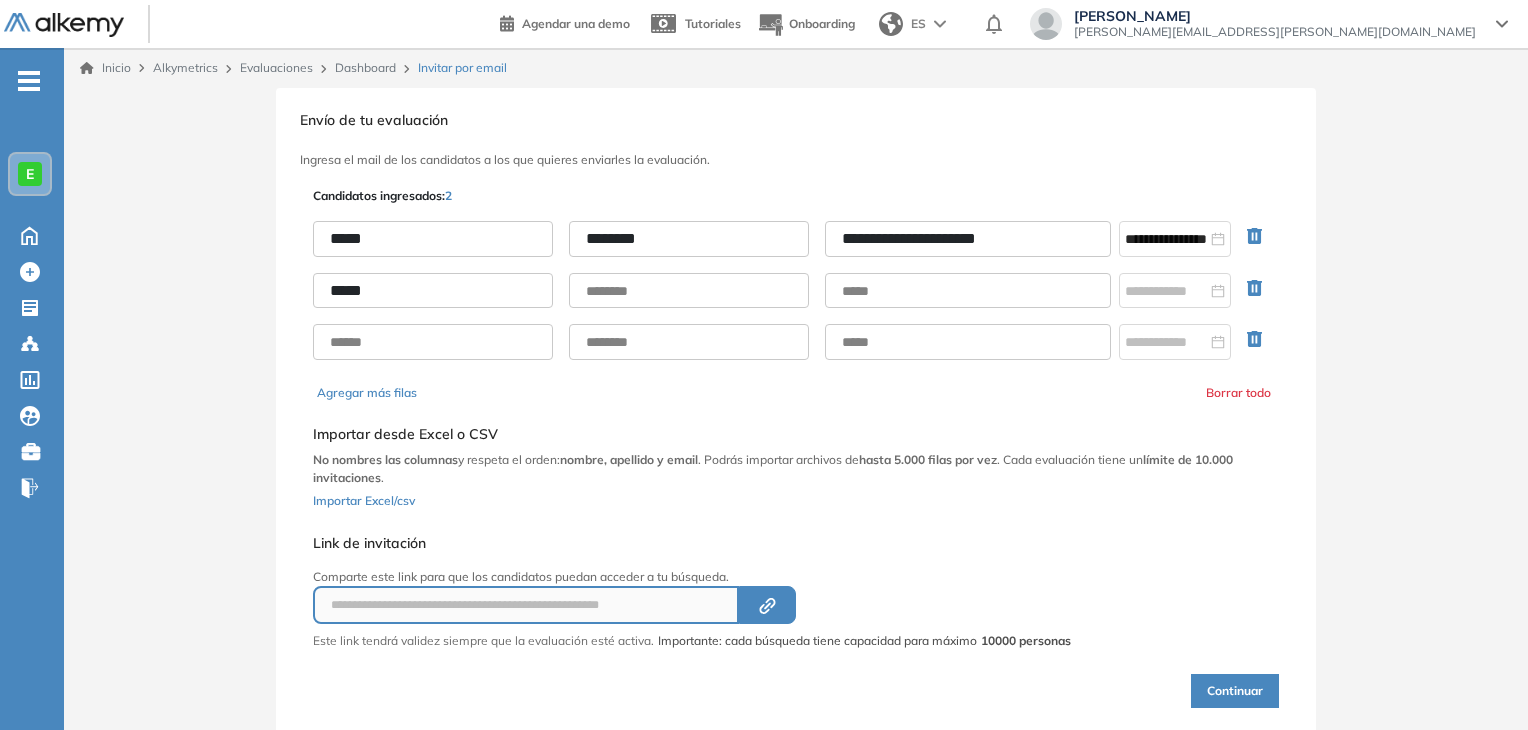 type on "*****" 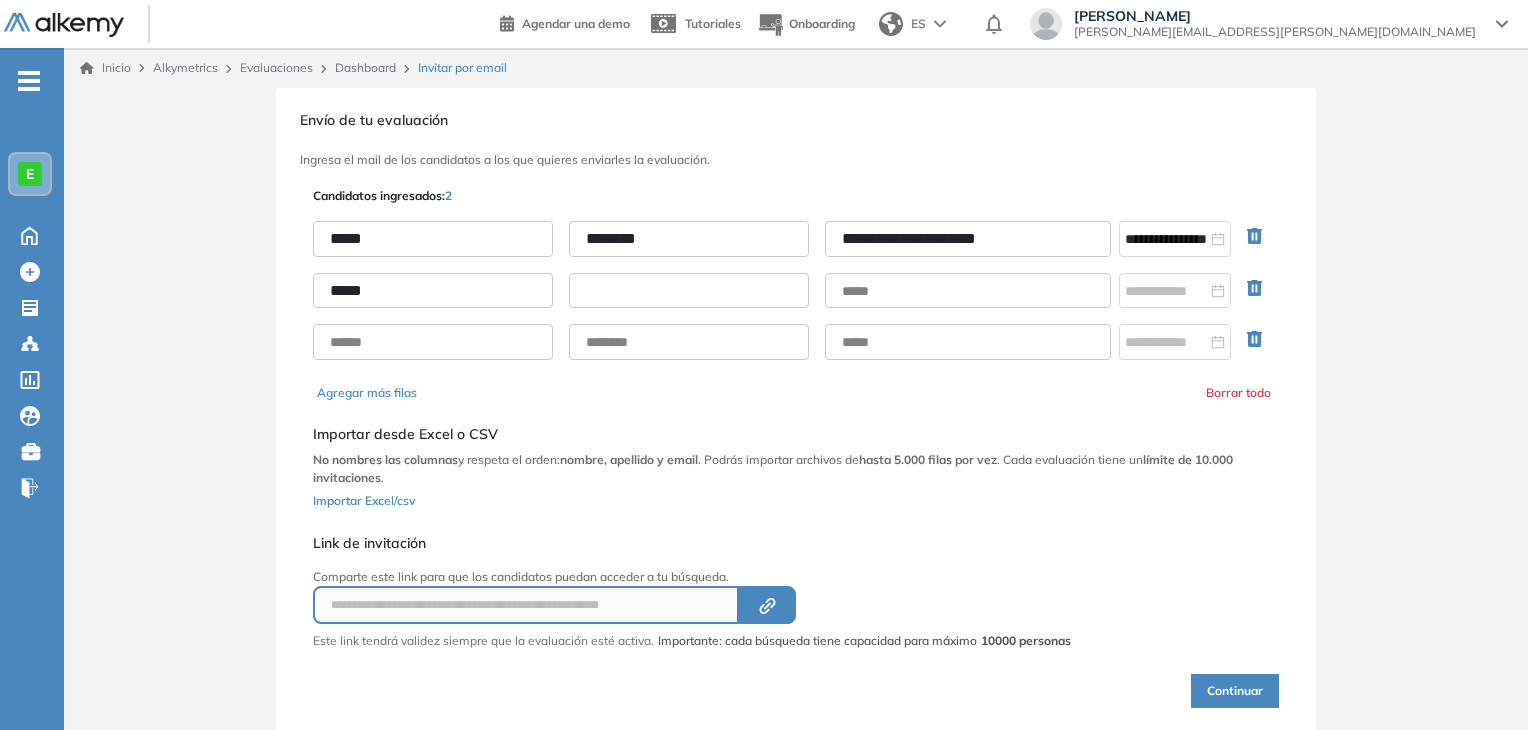 paste on "*********" 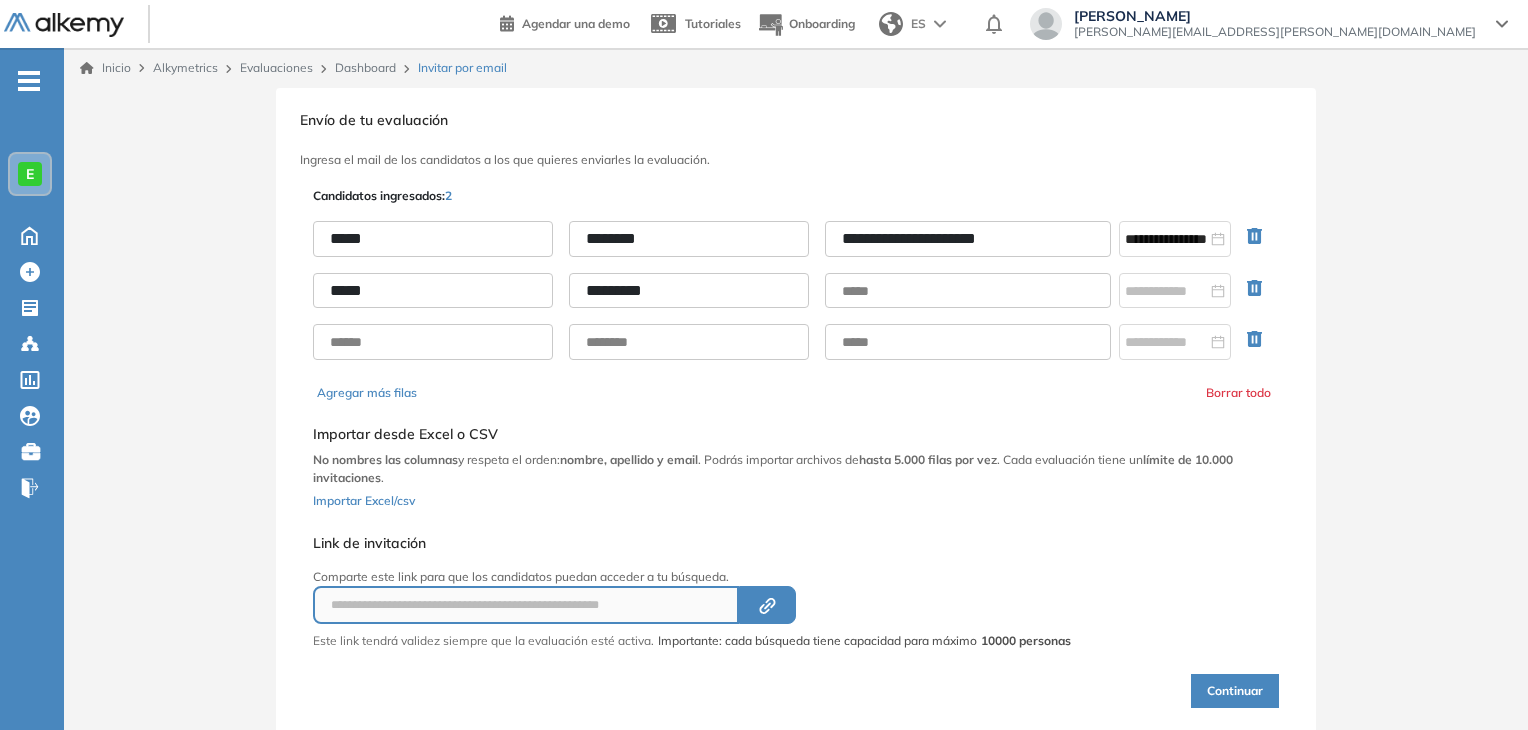 type on "*********" 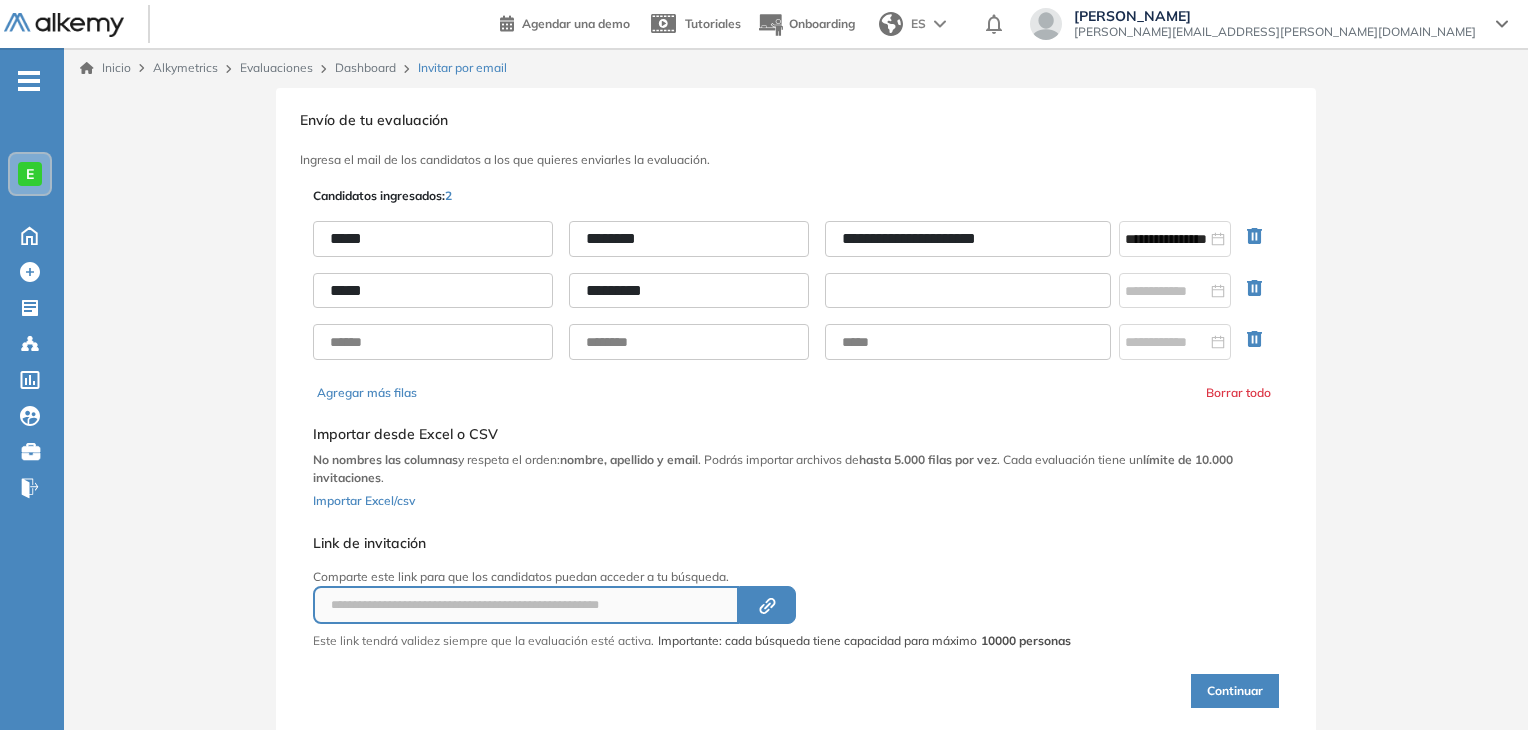paste on "**********" 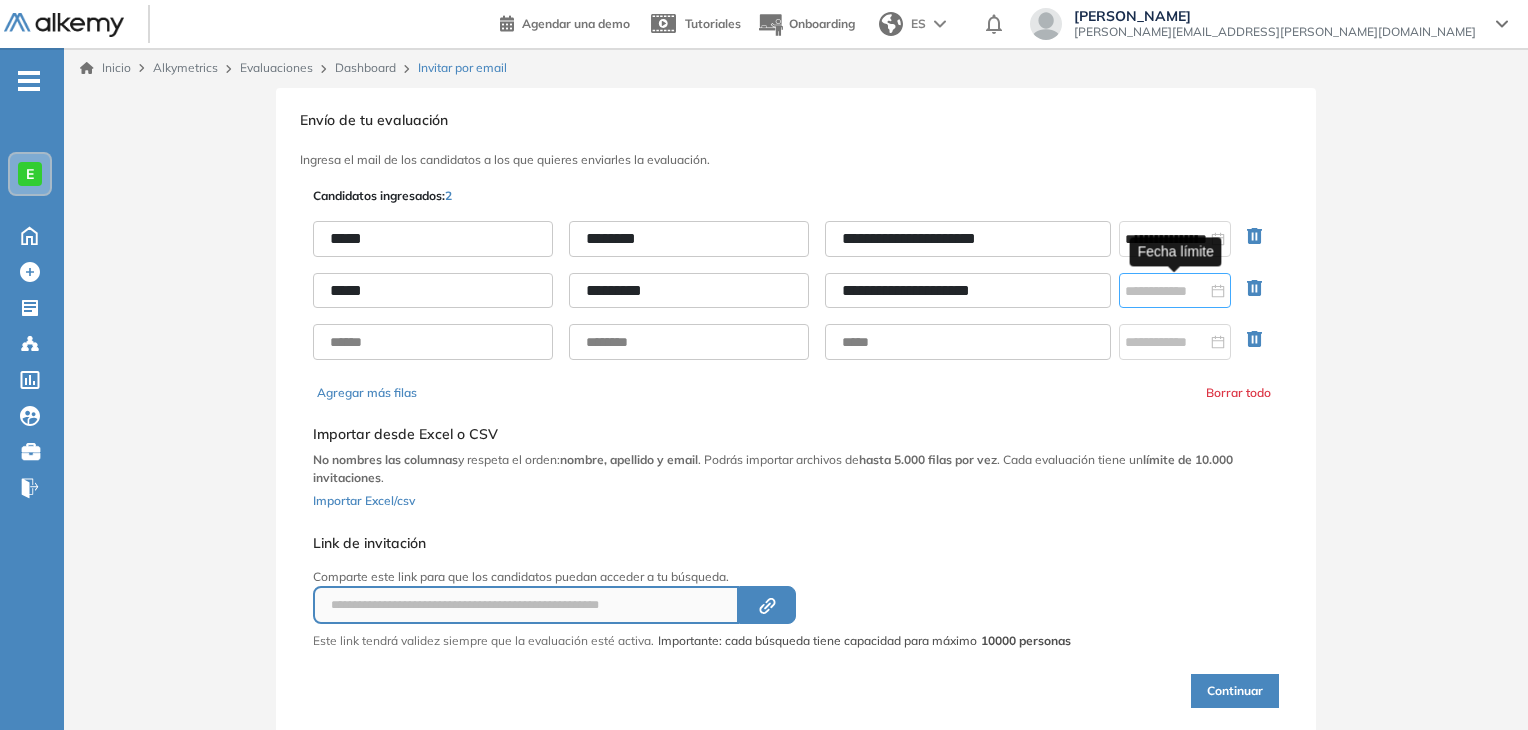 type on "**********" 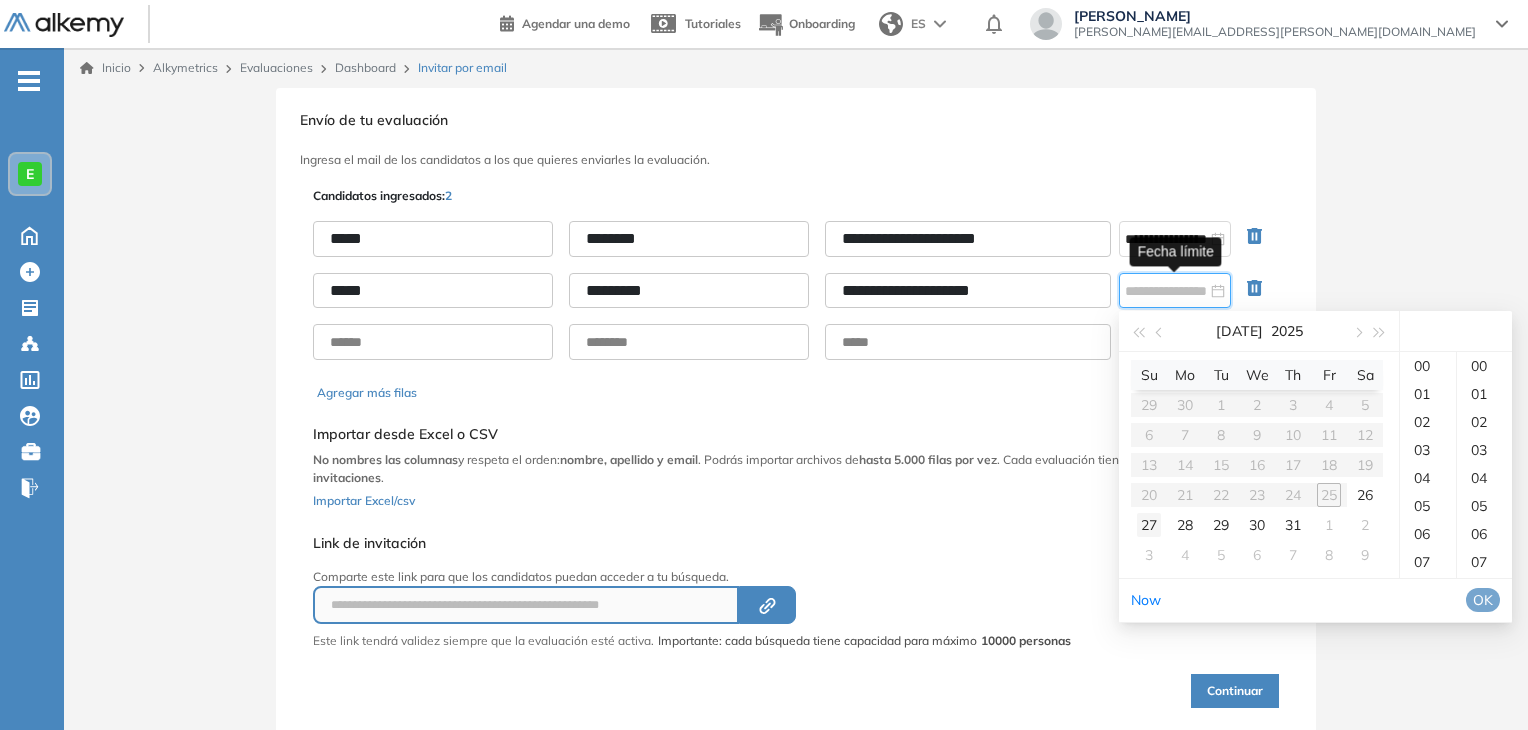 click on "27" at bounding box center (1149, 525) 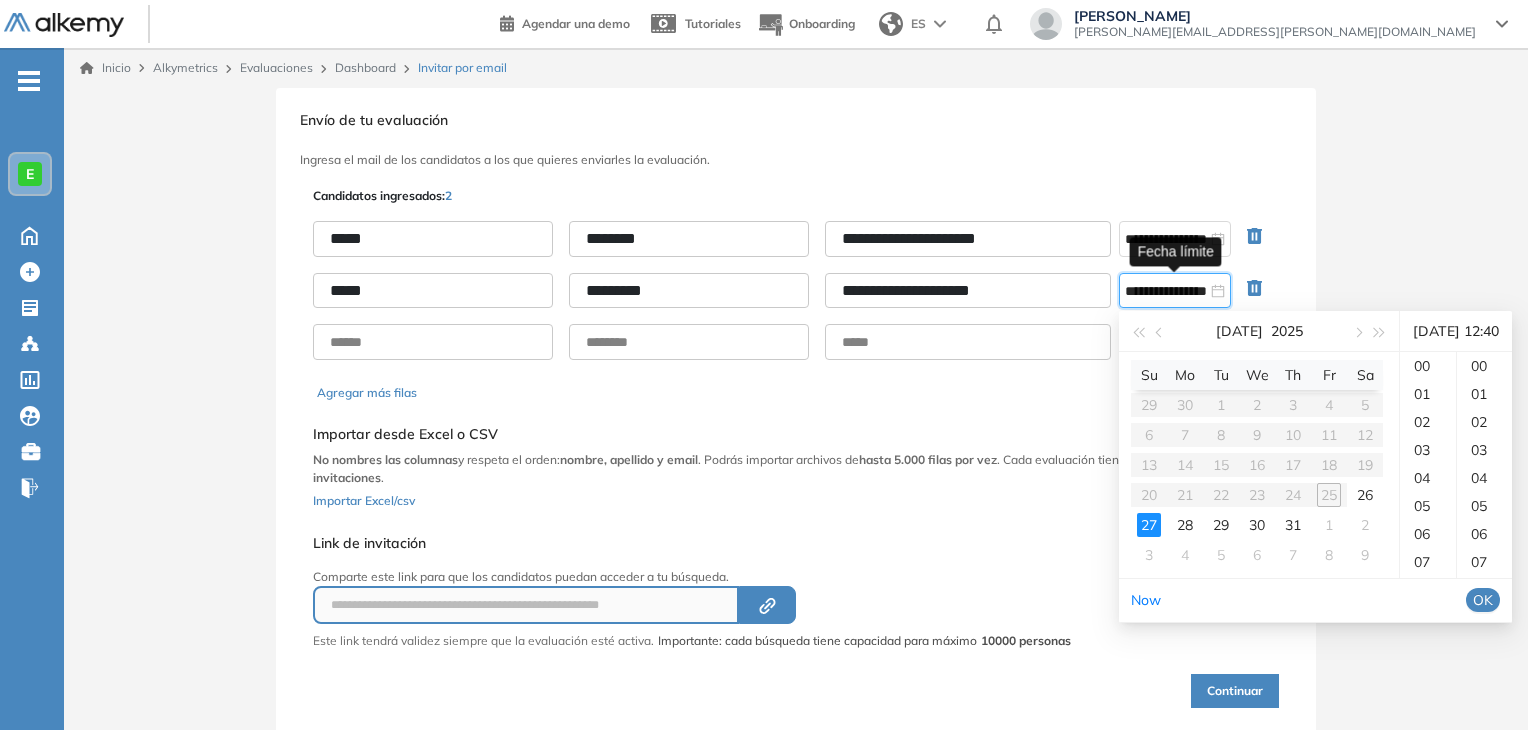 scroll, scrollTop: 336, scrollLeft: 0, axis: vertical 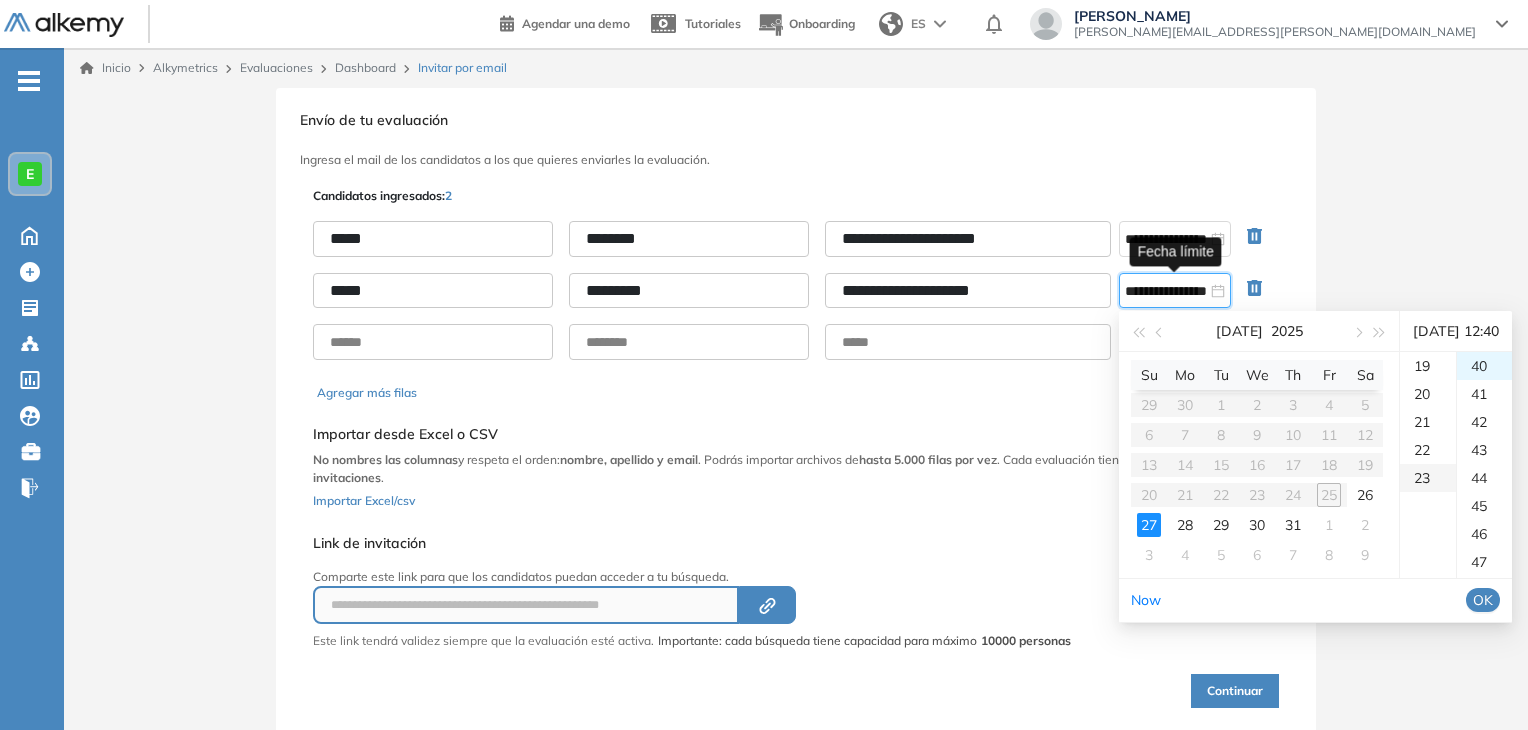 click on "23" at bounding box center (1428, 478) 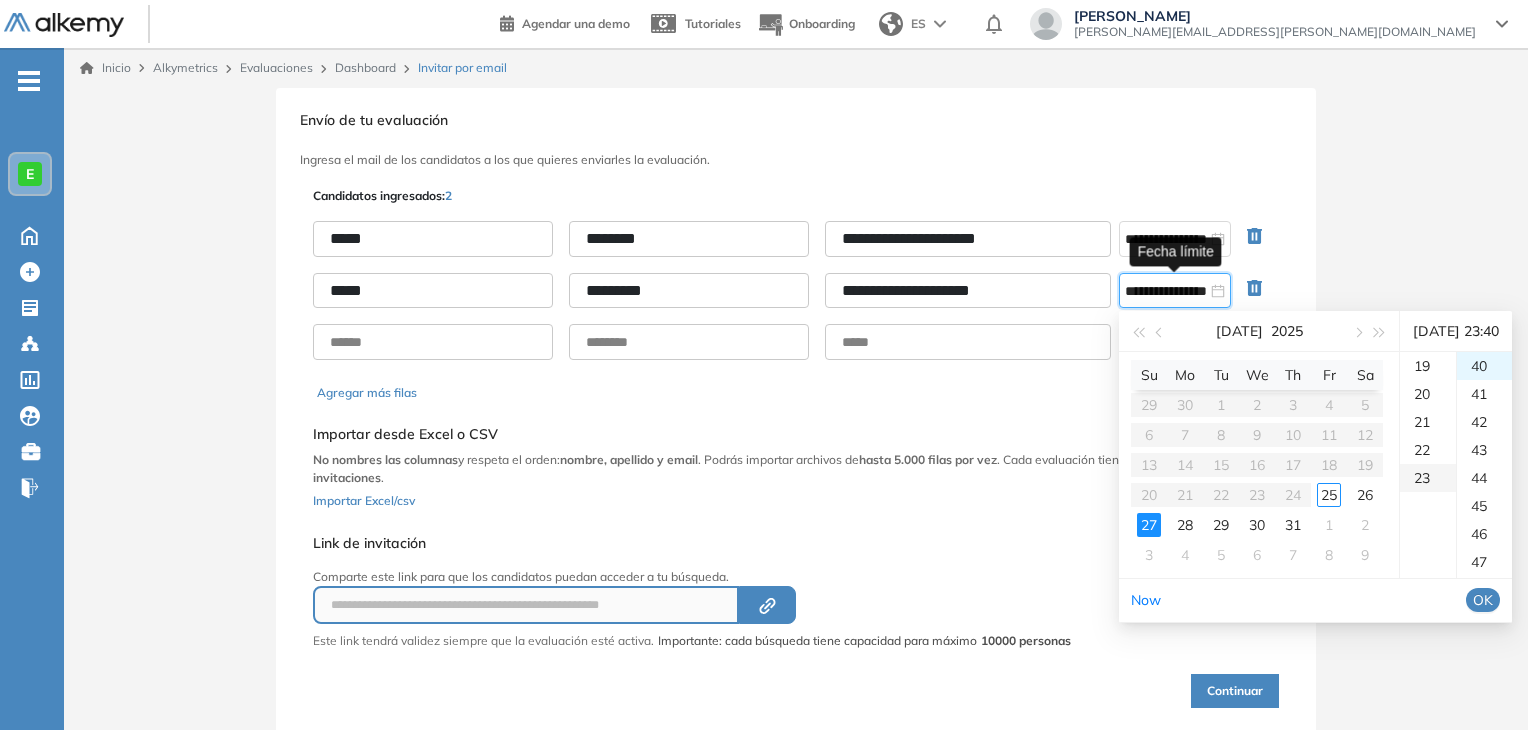scroll, scrollTop: 644, scrollLeft: 0, axis: vertical 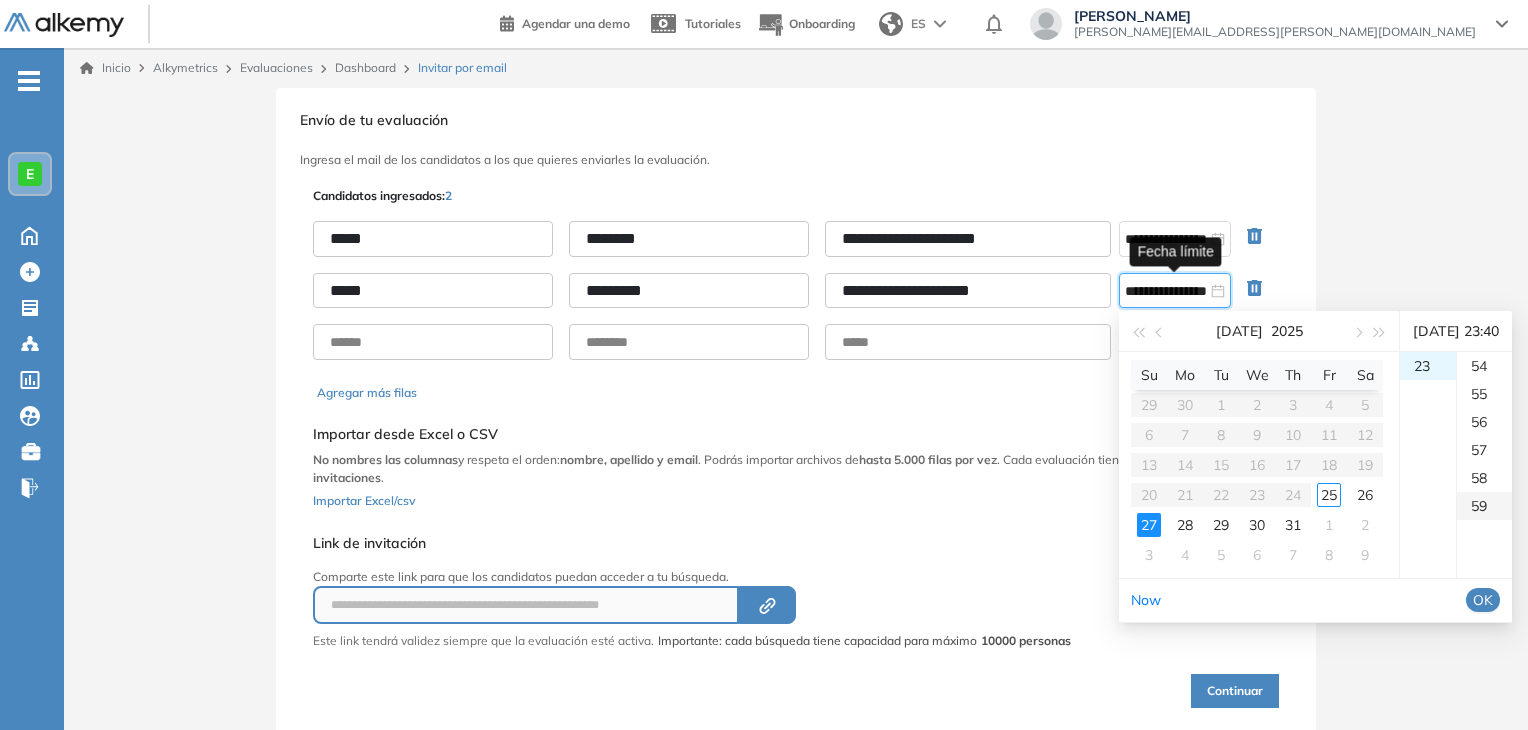 click on "59" at bounding box center (1484, 506) 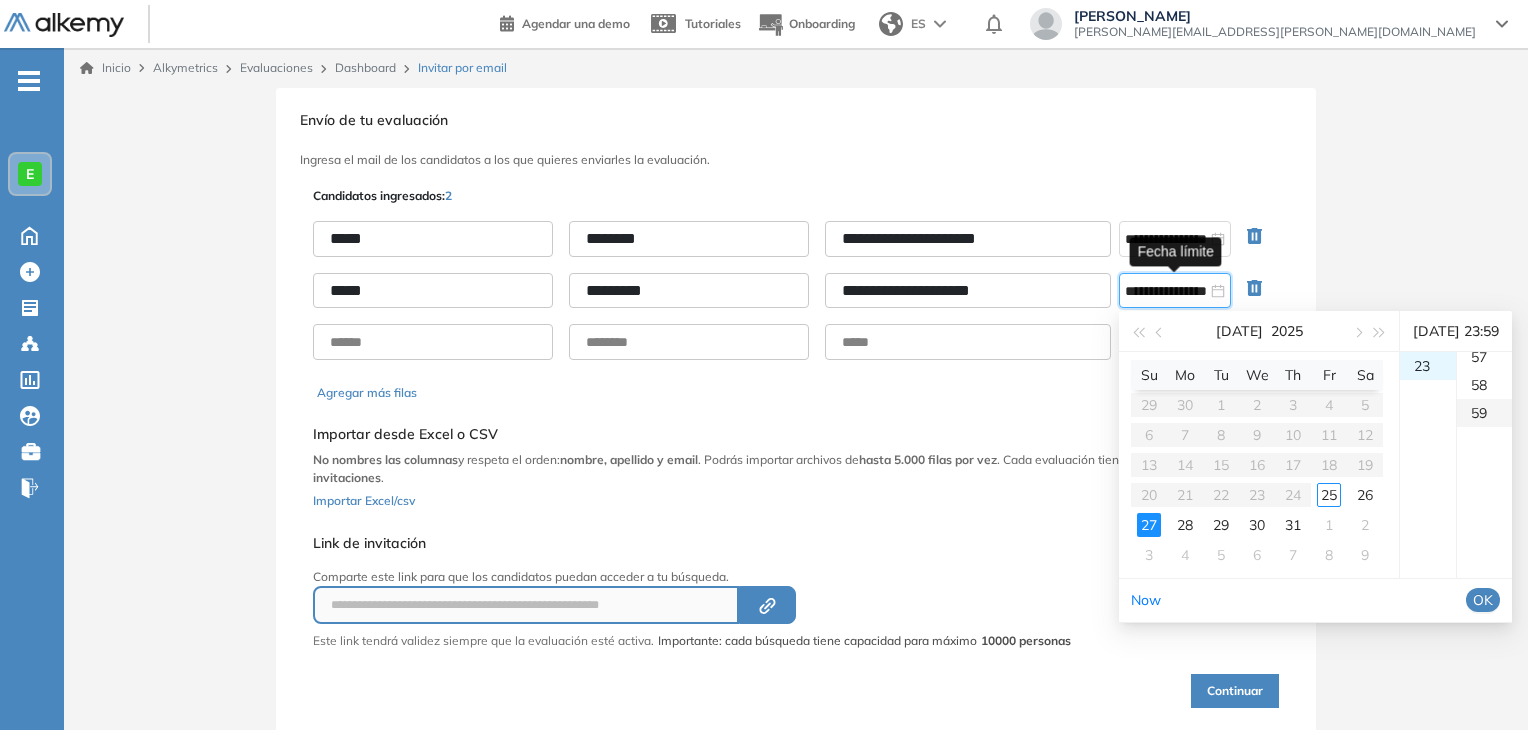 scroll, scrollTop: 1652, scrollLeft: 0, axis: vertical 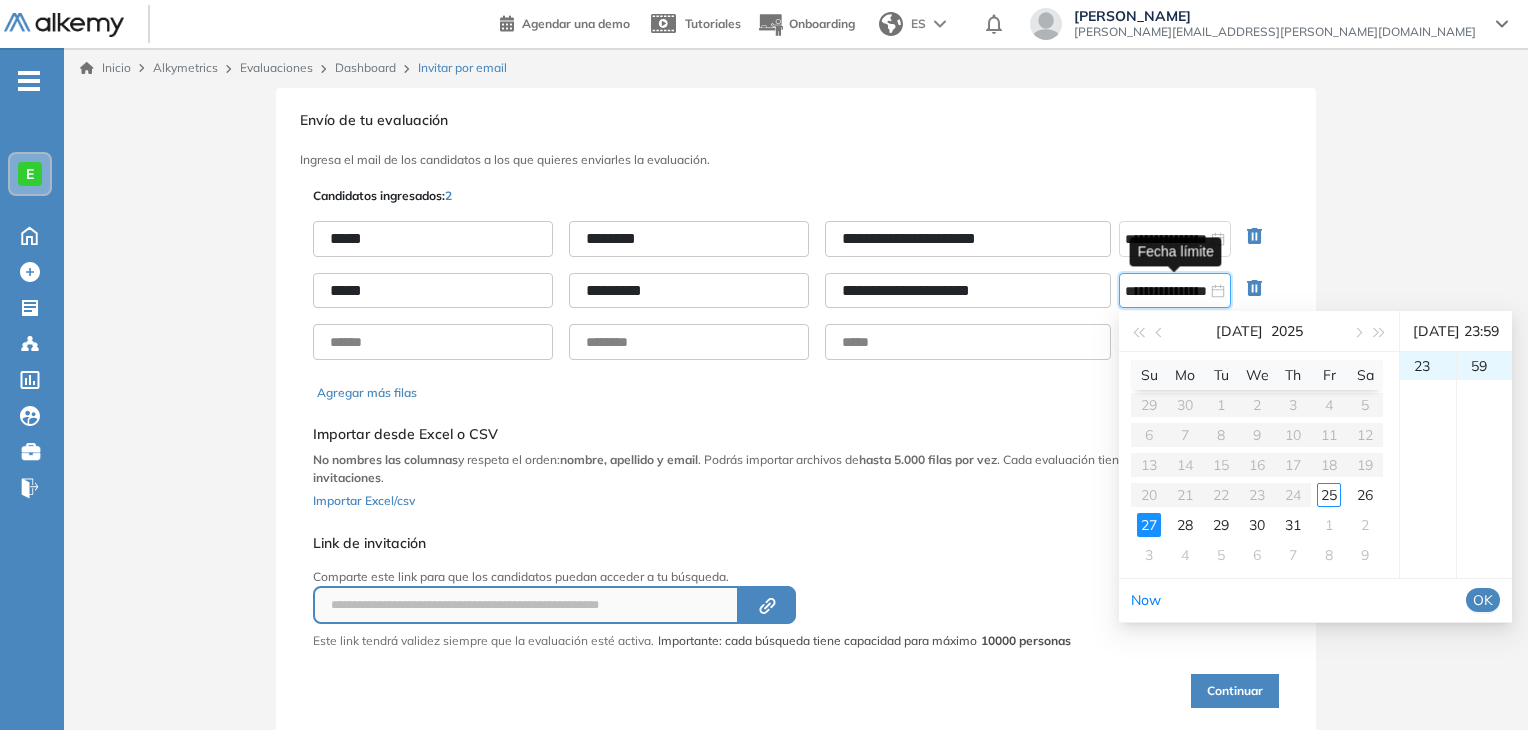 click on "OK" at bounding box center [1483, 600] 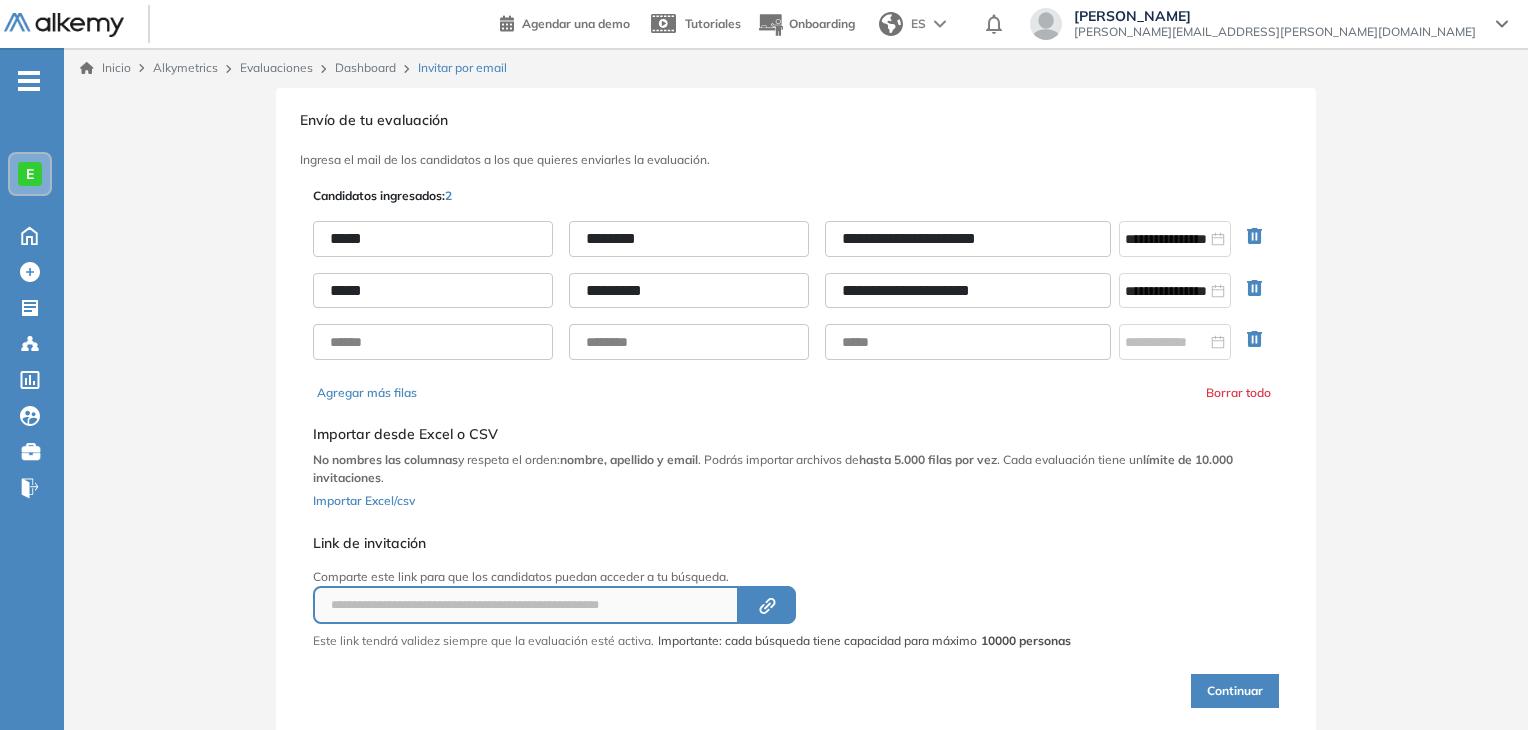 click on "Continuar" at bounding box center (1235, 691) 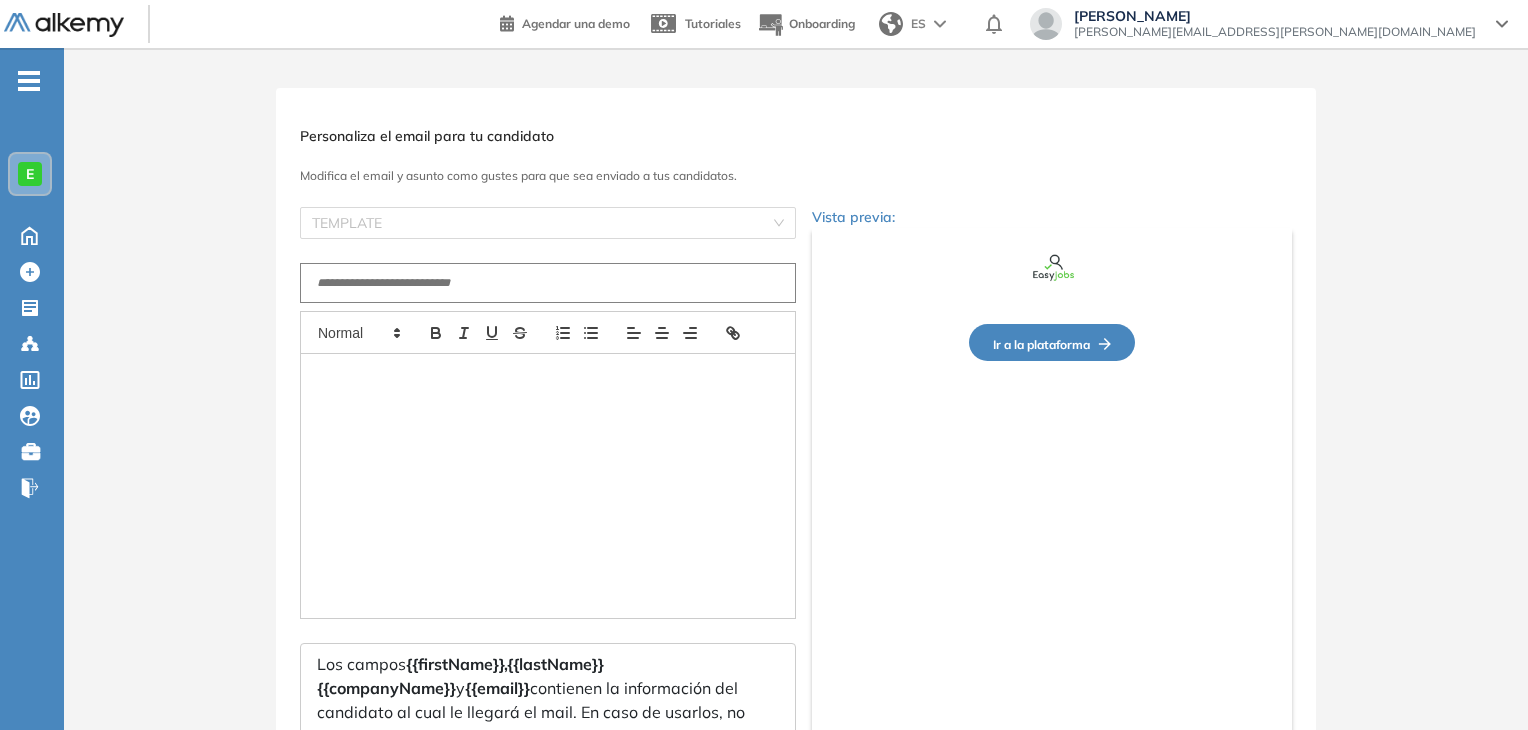 type on "**********" 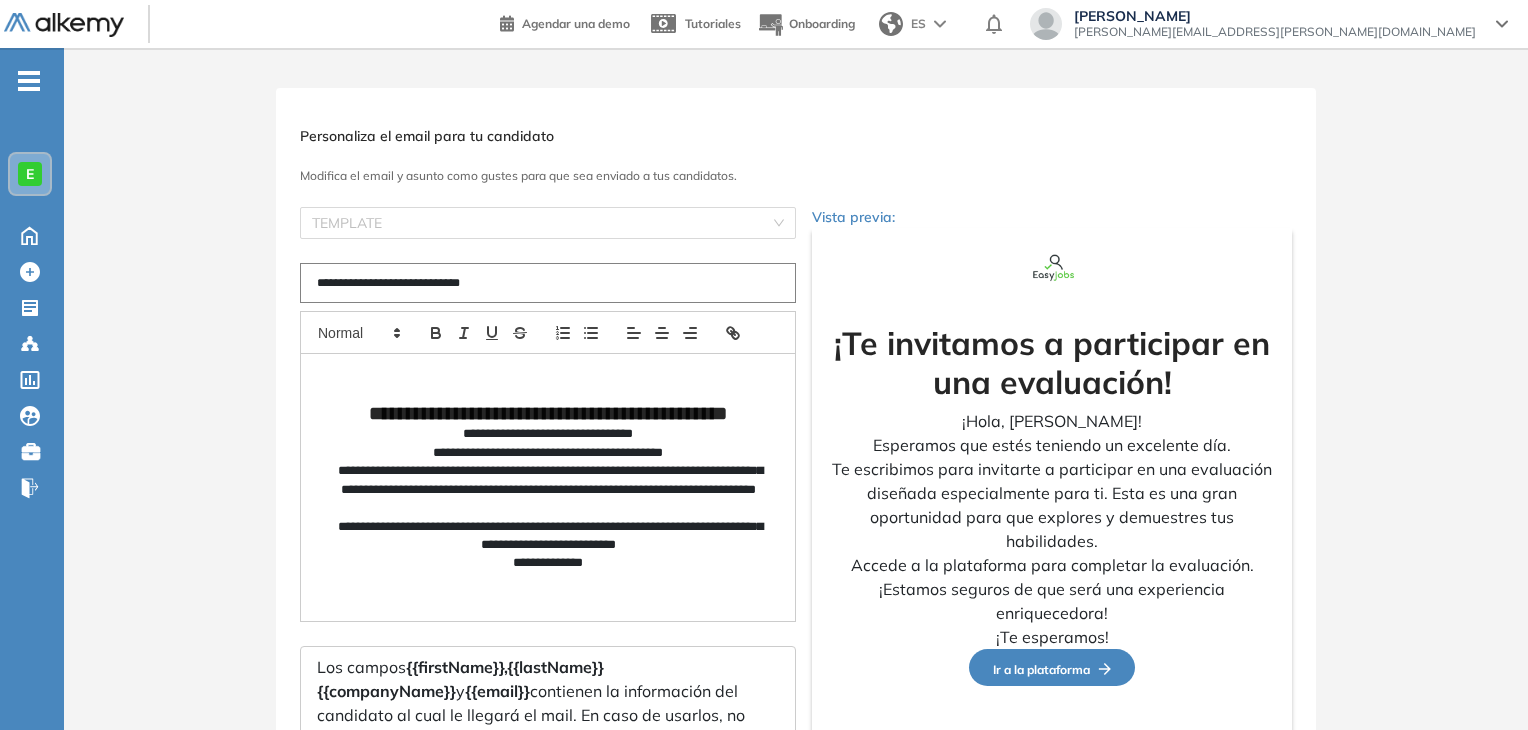 scroll, scrollTop: 172, scrollLeft: 0, axis: vertical 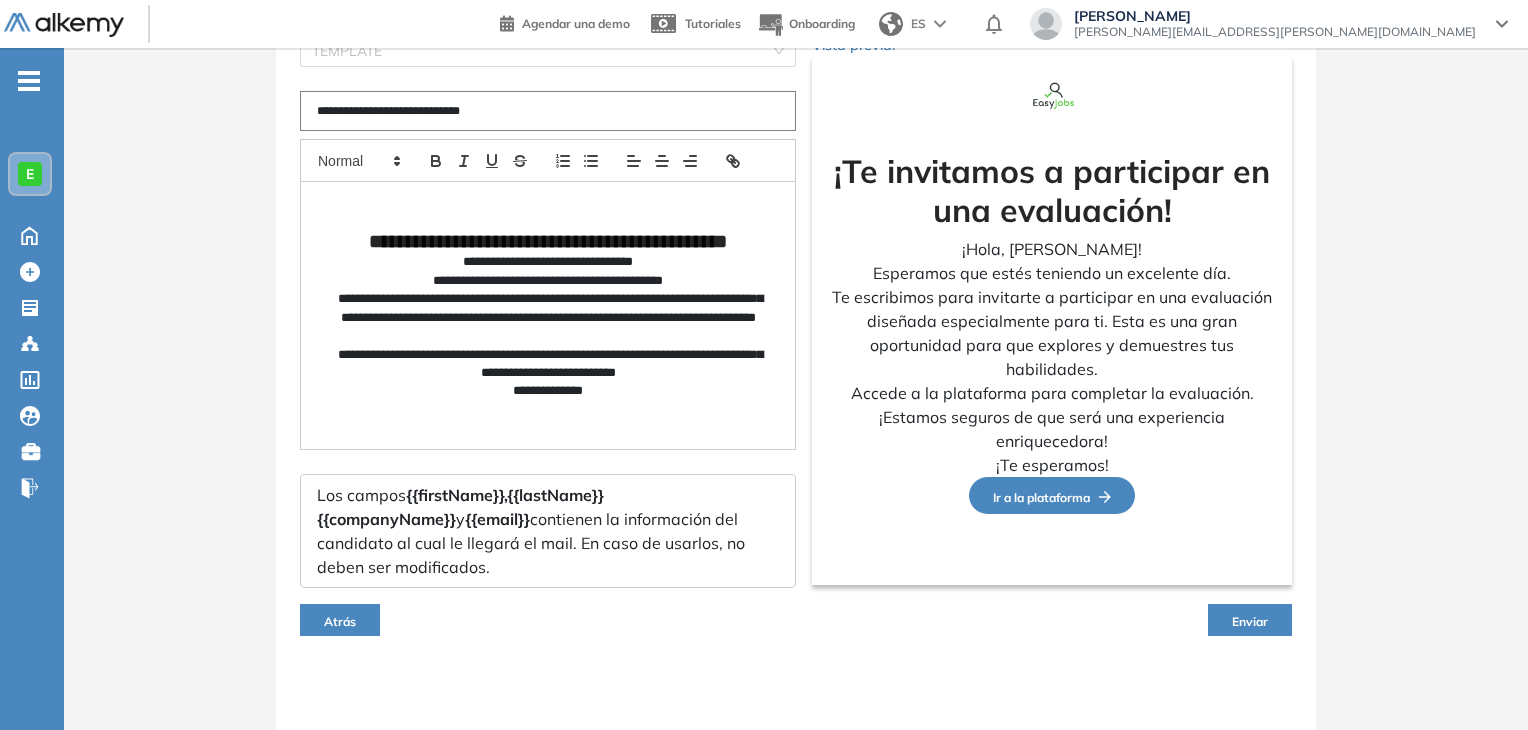 click on "Enviar" at bounding box center (1250, 621) 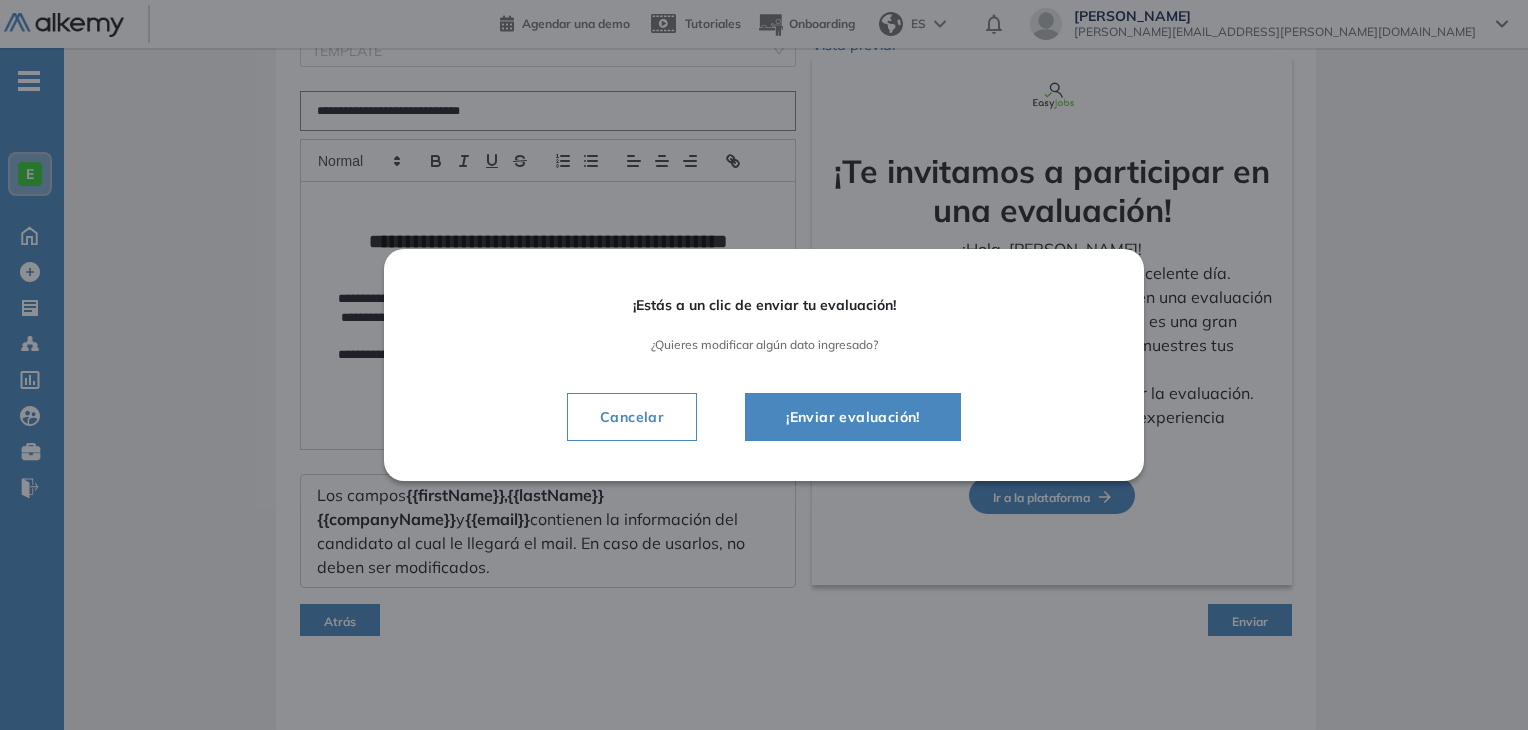click on "¡Enviar evaluación!" at bounding box center [853, 417] 